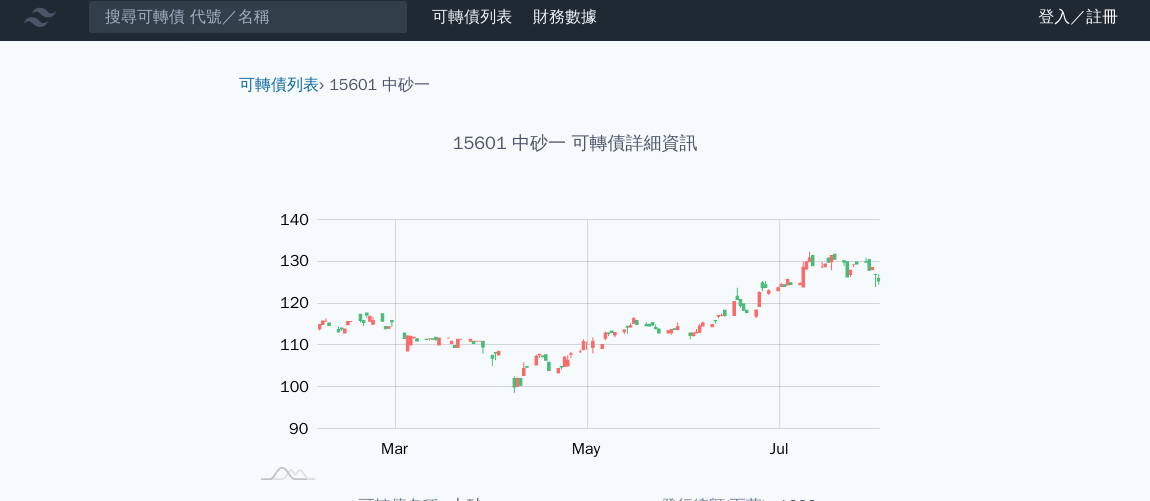 scroll, scrollTop: 0, scrollLeft: 0, axis: both 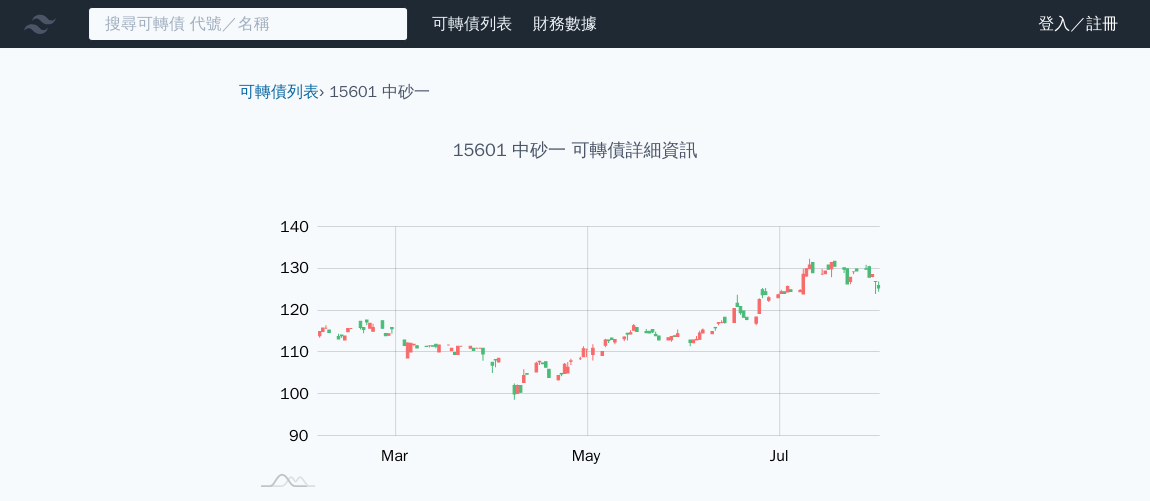 click at bounding box center [248, 24] 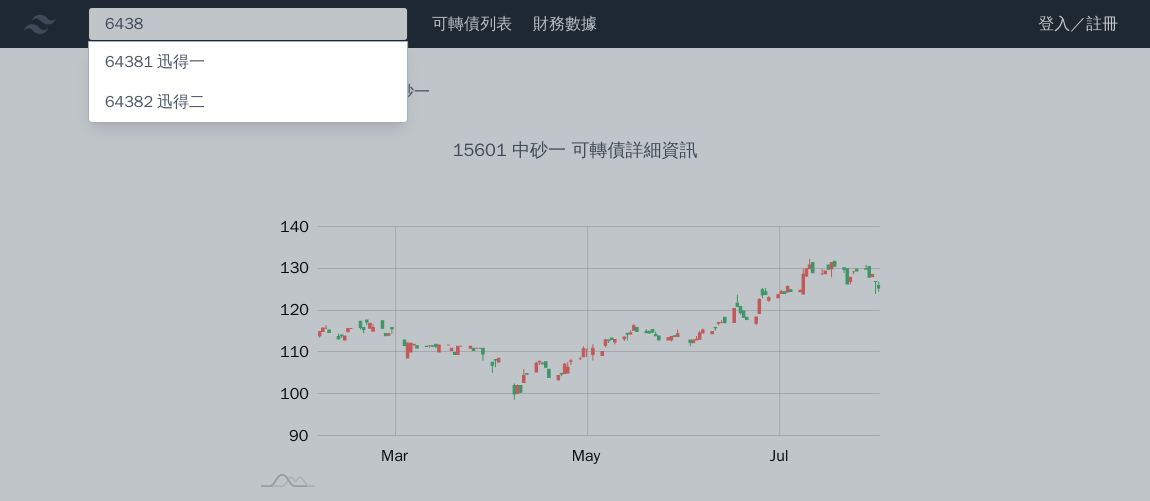 type on "6438" 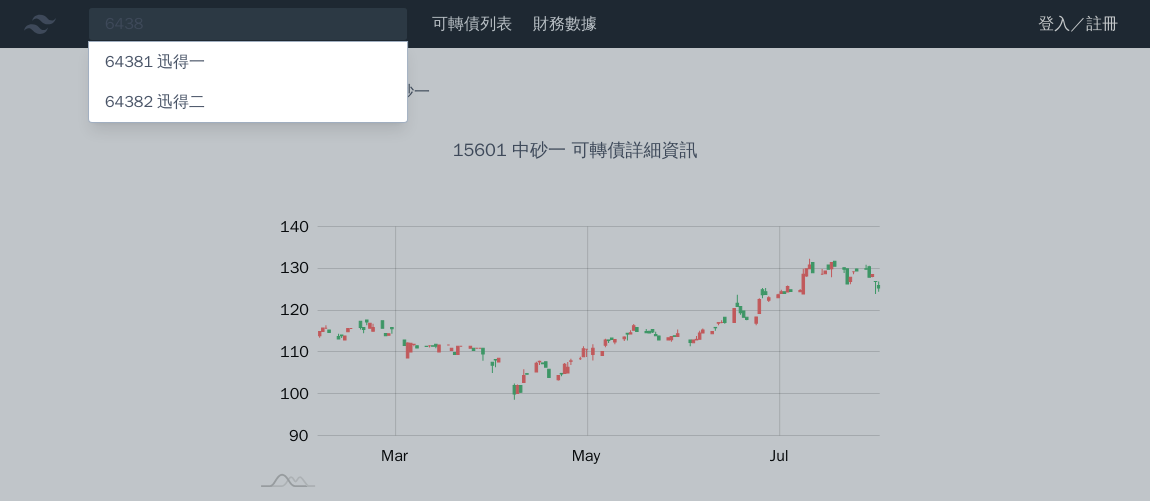 click on "64381 迅得一" at bounding box center (248, 62) 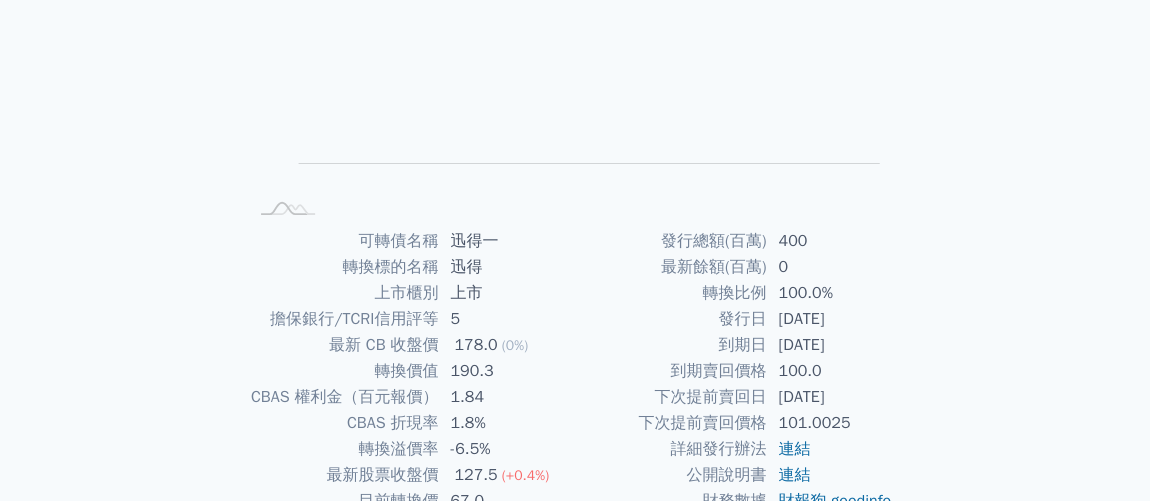 scroll, scrollTop: 0, scrollLeft: 0, axis: both 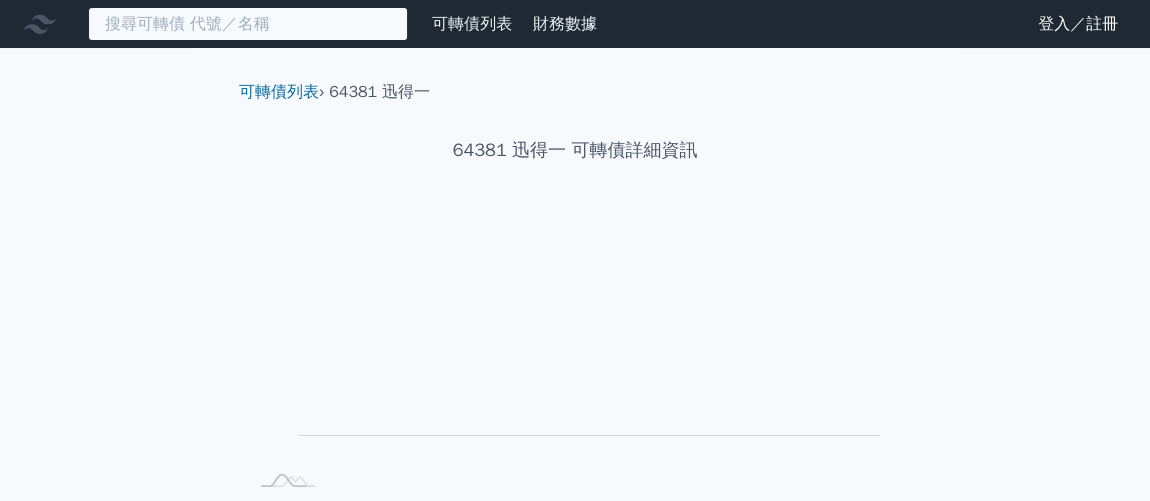 click at bounding box center (248, 24) 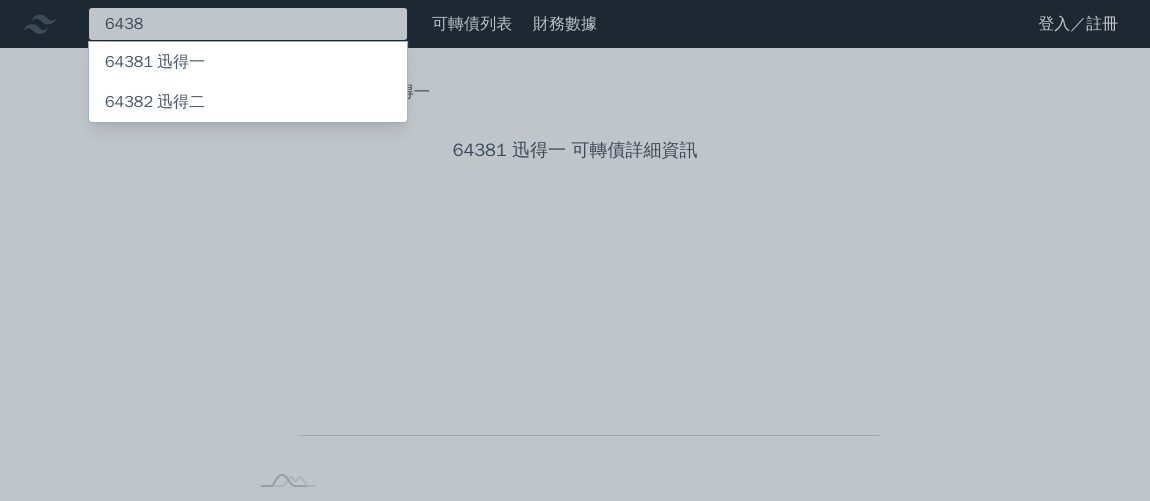 type on "6438" 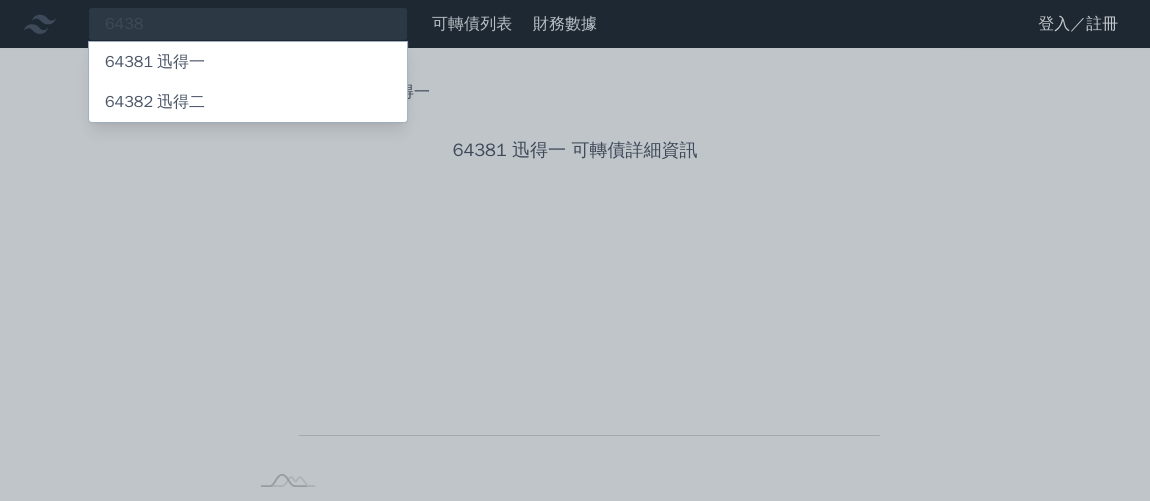 click on "64382 迅得二" at bounding box center [248, 102] 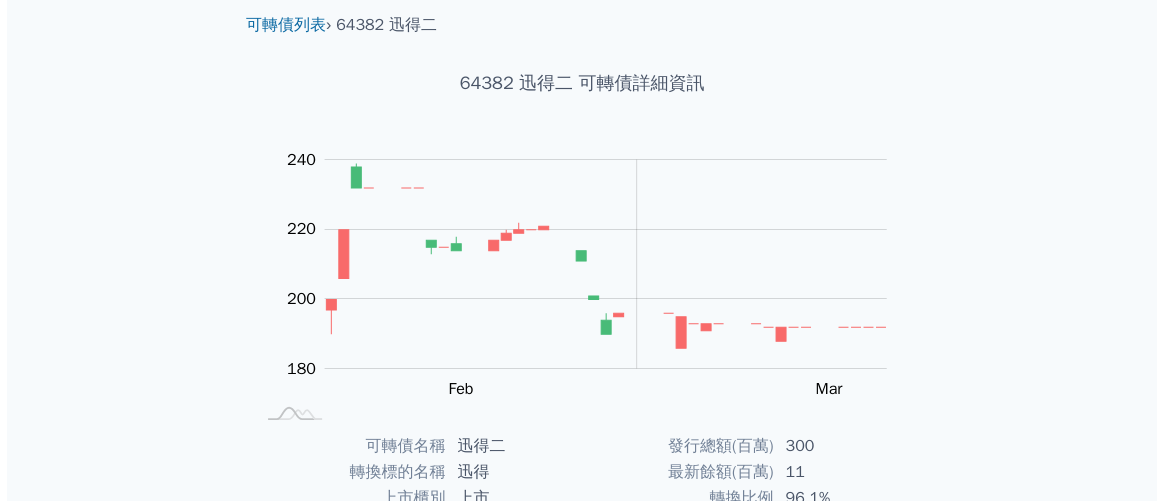 scroll, scrollTop: 0, scrollLeft: 0, axis: both 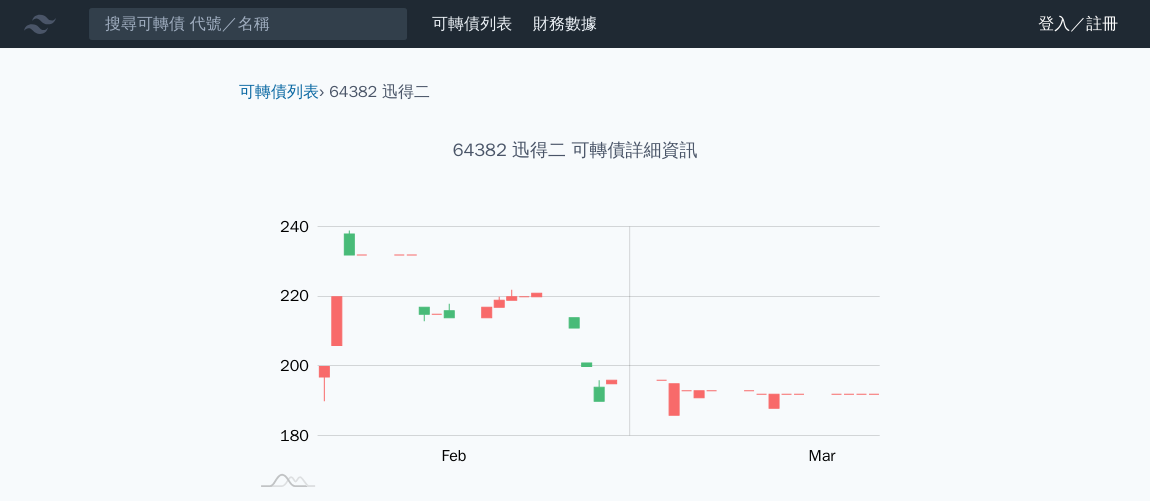 click on "可轉債列表" at bounding box center [472, 24] 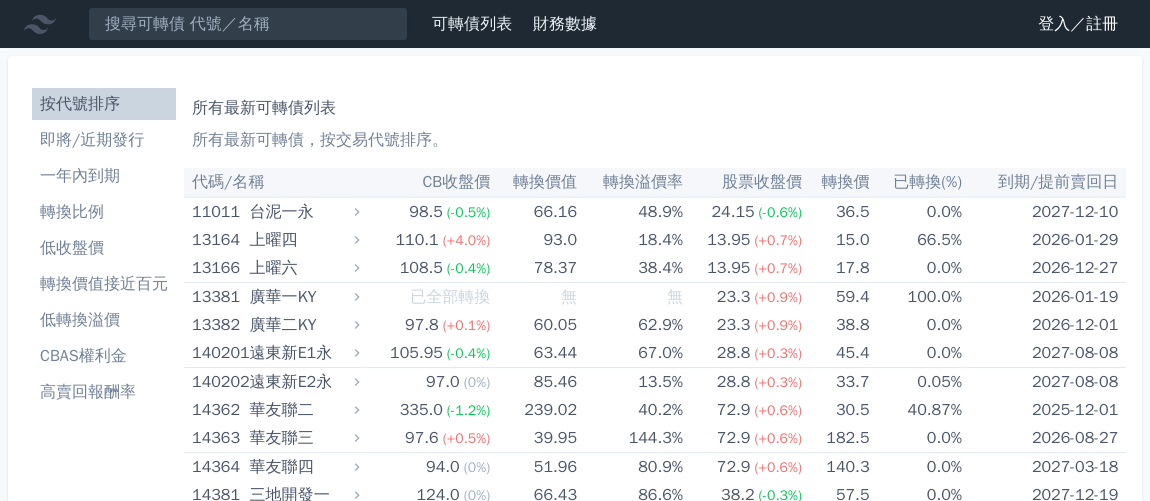 click on "高賣回報酬率" at bounding box center (104, 392) 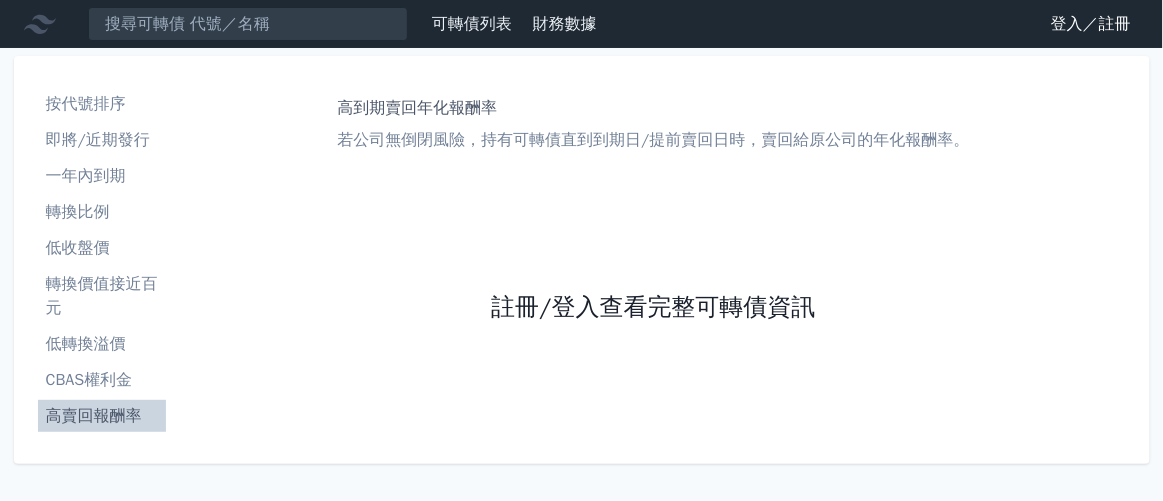 click on "註冊/登入查看完整可轉債資訊" at bounding box center (653, 308) 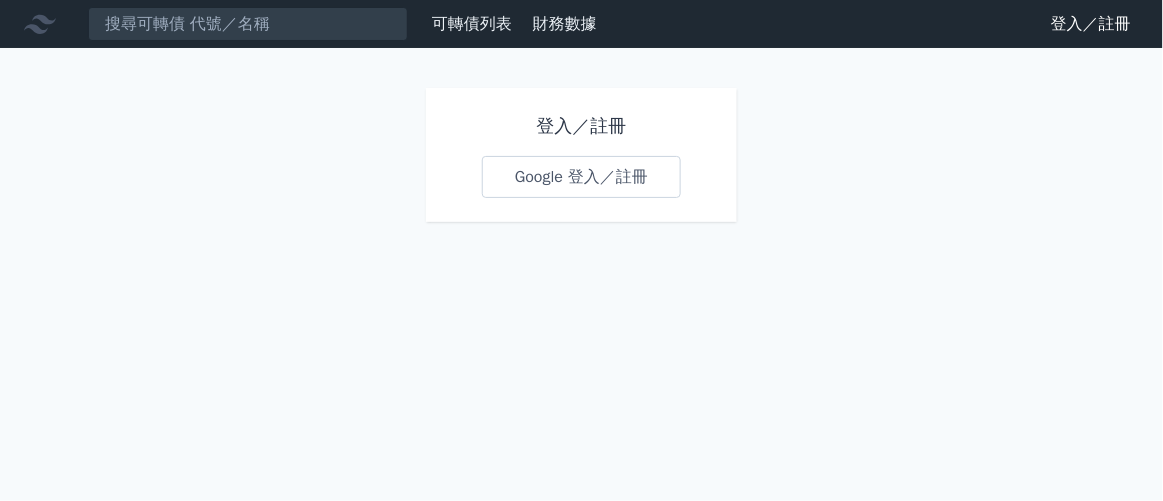 click on "Google 登入／註冊" at bounding box center (581, 177) 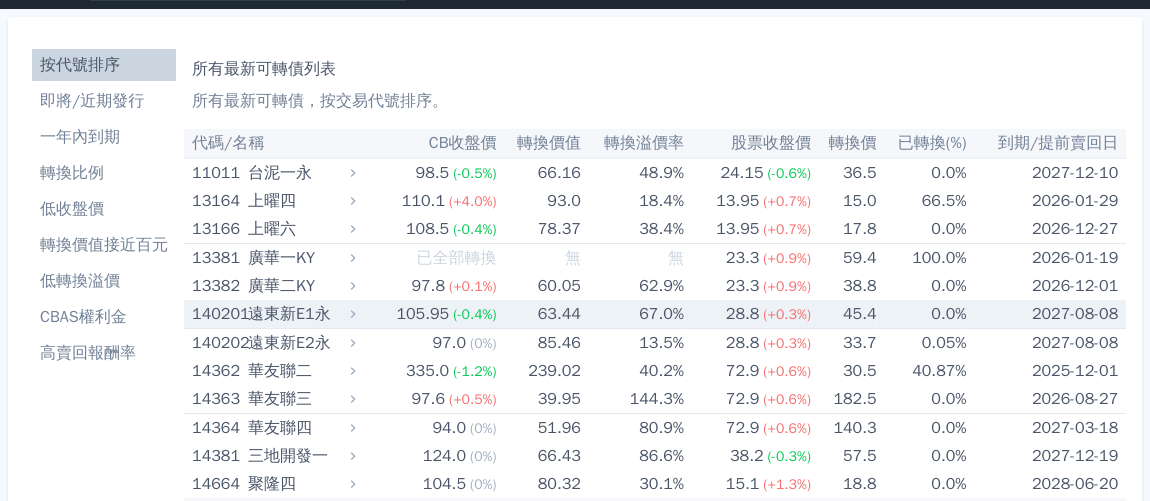 scroll, scrollTop: 90, scrollLeft: 0, axis: vertical 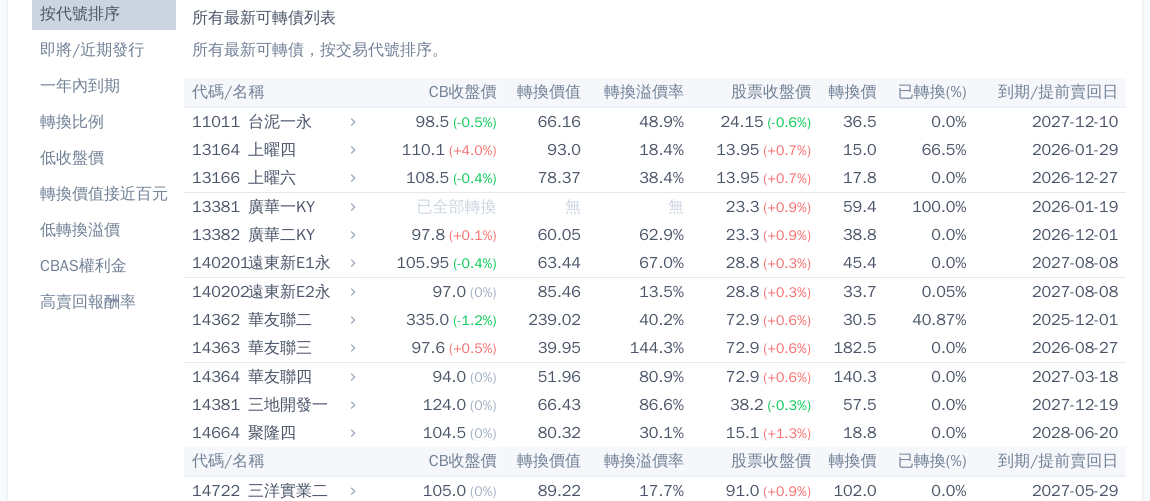 click on "高賣回報酬率" at bounding box center [104, 302] 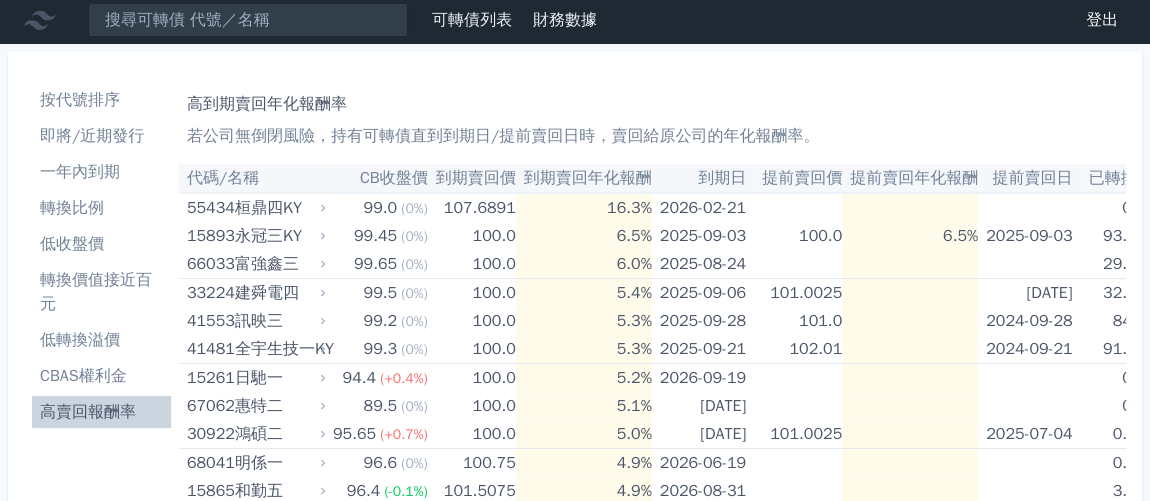 scroll, scrollTop: 0, scrollLeft: 0, axis: both 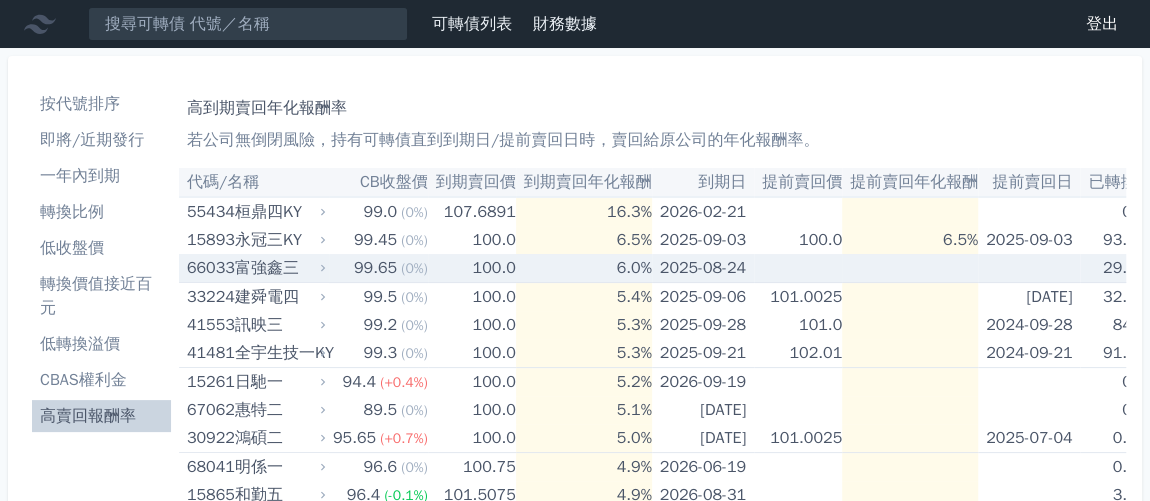 click on "6.0%" at bounding box center (584, 268) 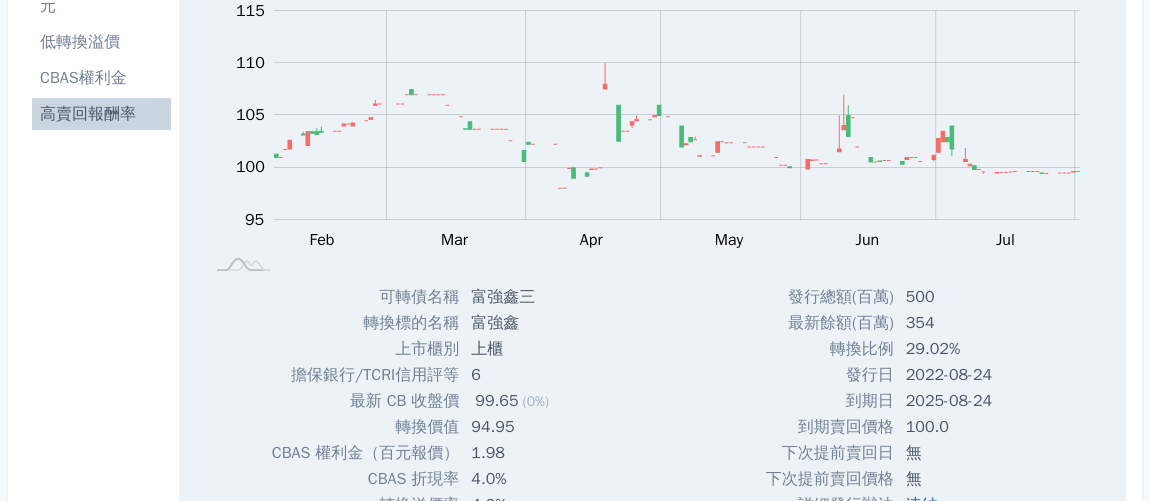 scroll, scrollTop: 90, scrollLeft: 0, axis: vertical 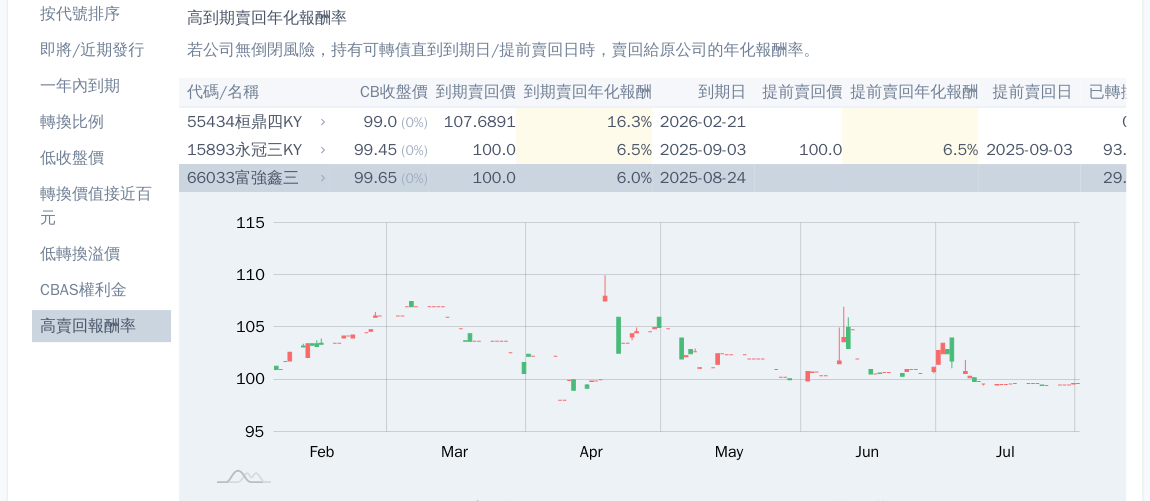click on "6.0%" at bounding box center (584, 178) 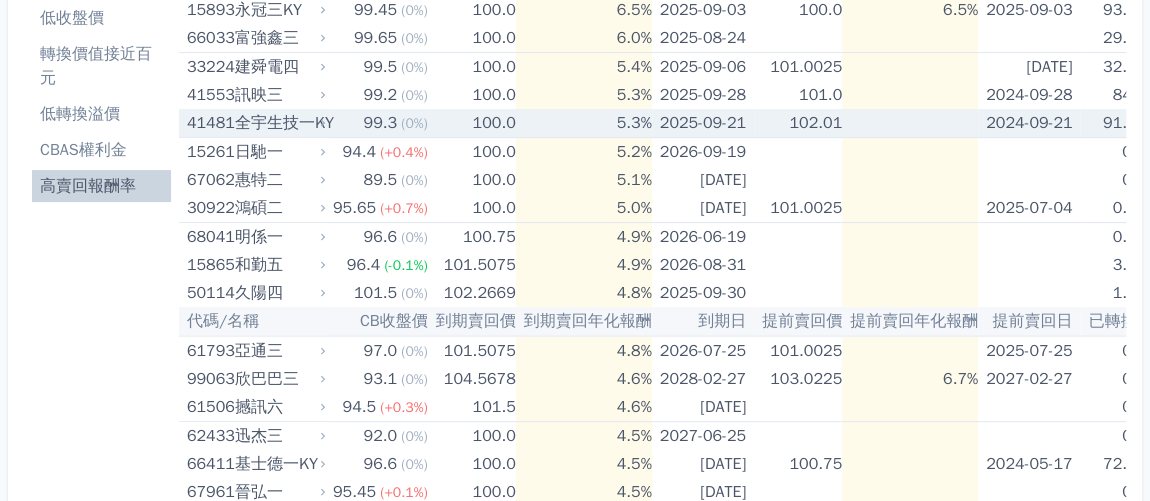 scroll, scrollTop: 272, scrollLeft: 0, axis: vertical 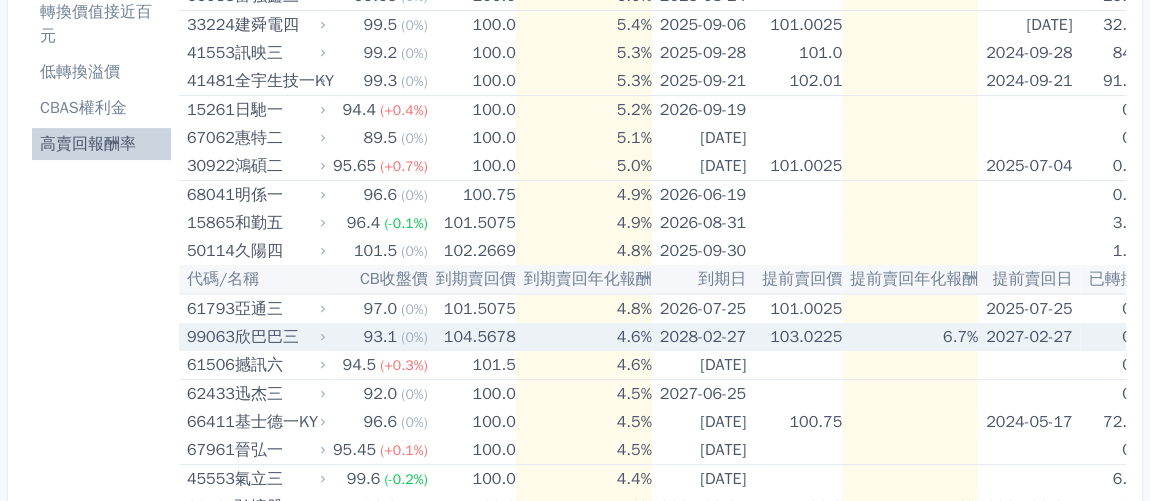click on "104.5678" at bounding box center (472, 337) 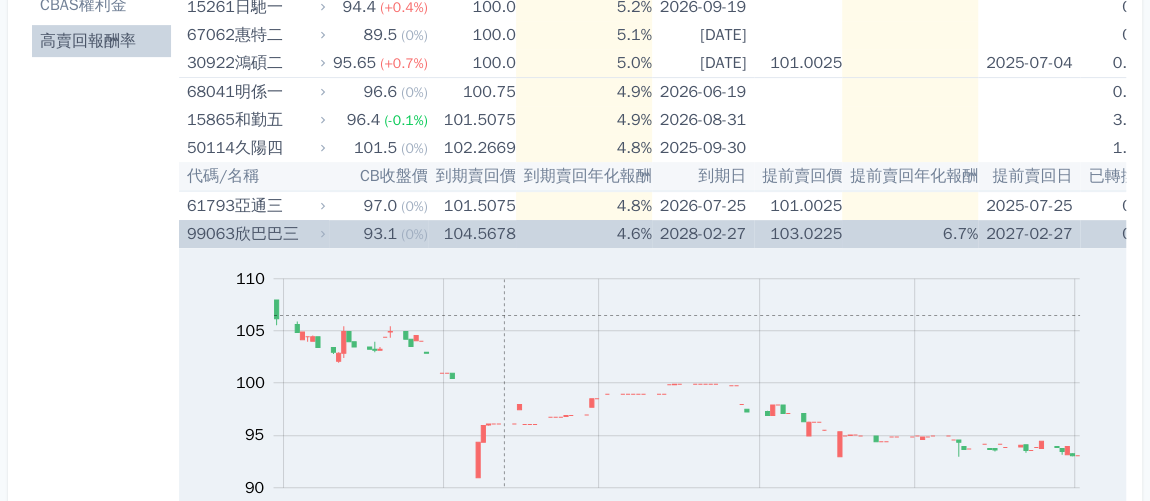 scroll, scrollTop: 363, scrollLeft: 0, axis: vertical 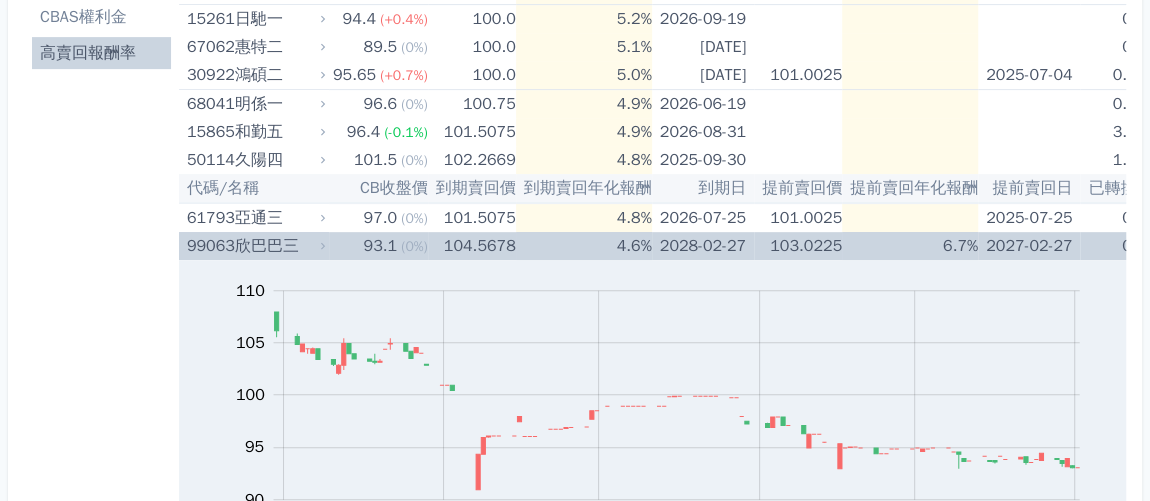 click on "104.5678" at bounding box center [472, 246] 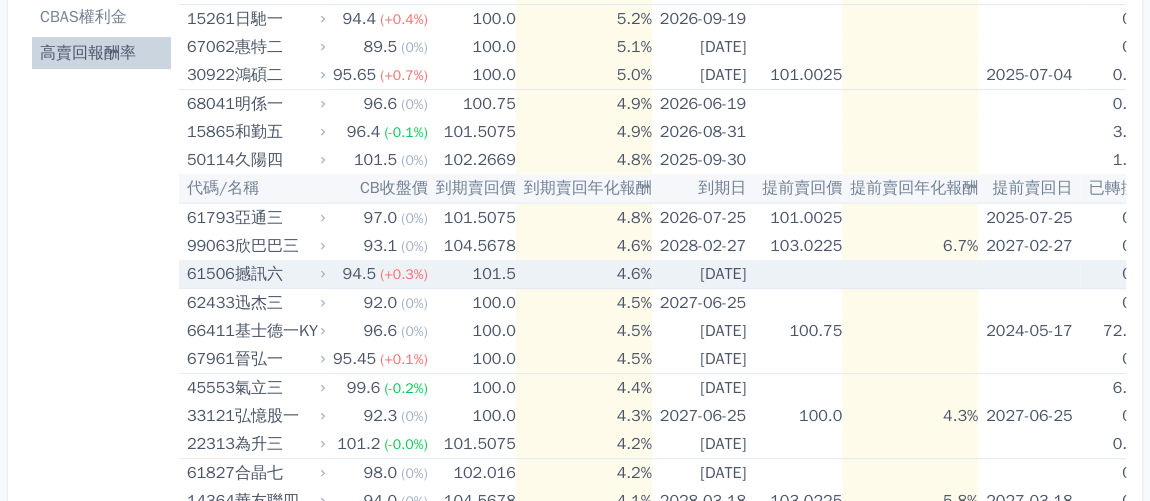 click on "101.5" at bounding box center (472, 274) 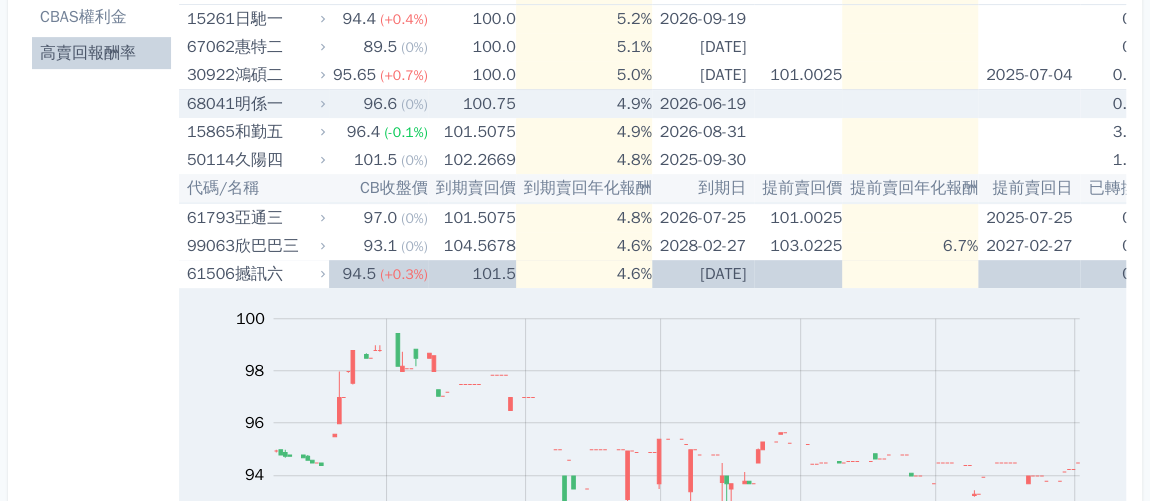 scroll, scrollTop: 0, scrollLeft: 0, axis: both 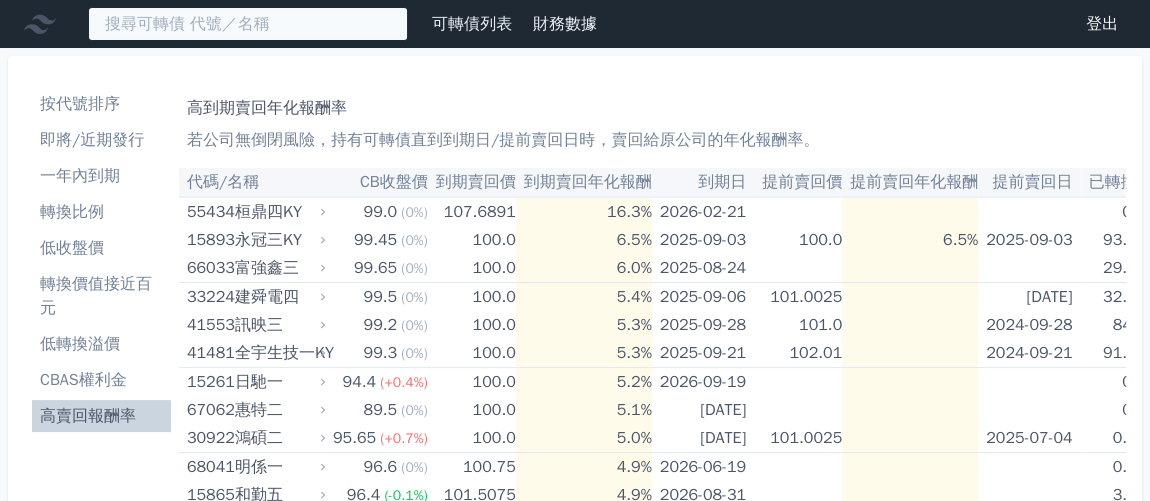 click at bounding box center [248, 24] 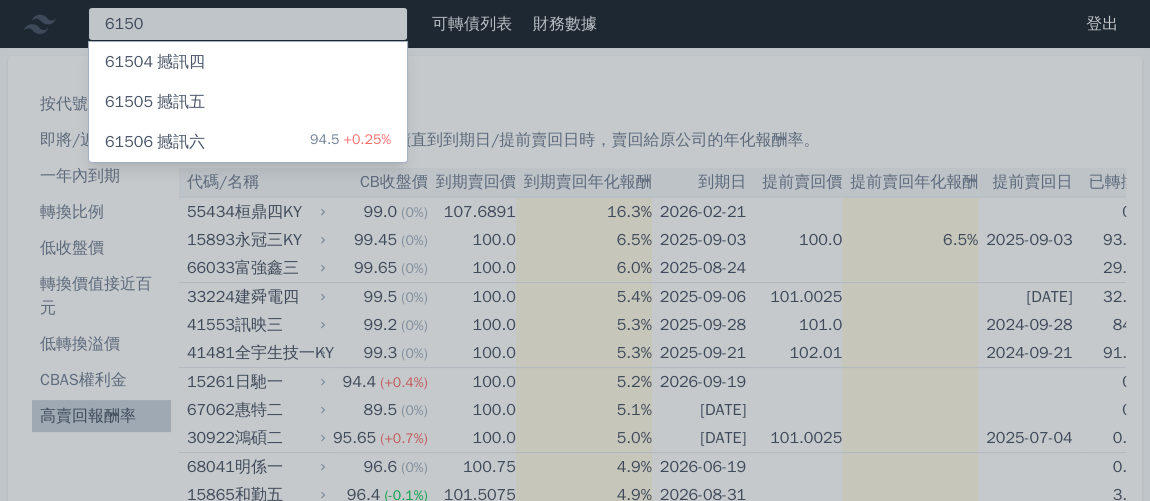 type on "6150" 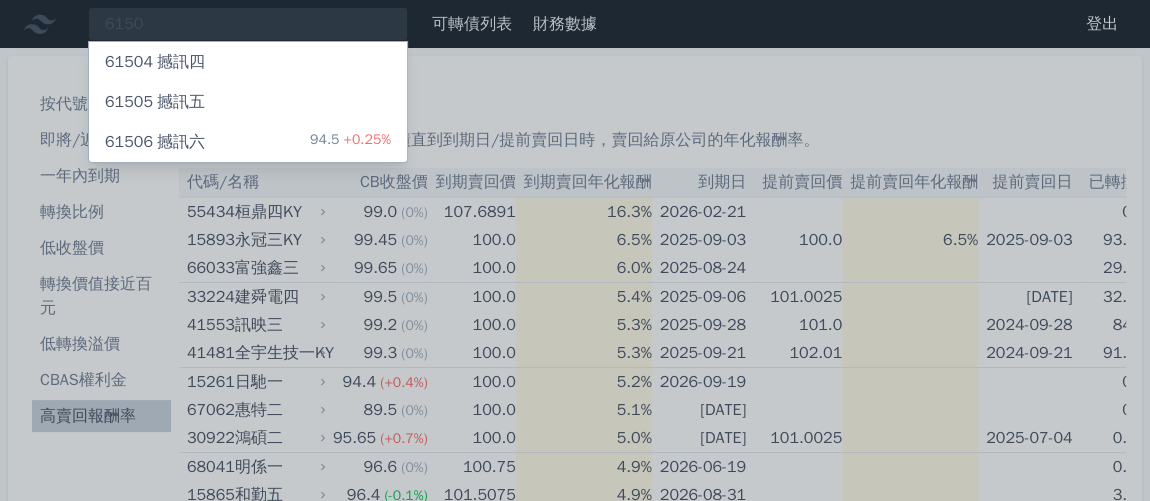 click on "61505 撼訊五" at bounding box center [248, 102] 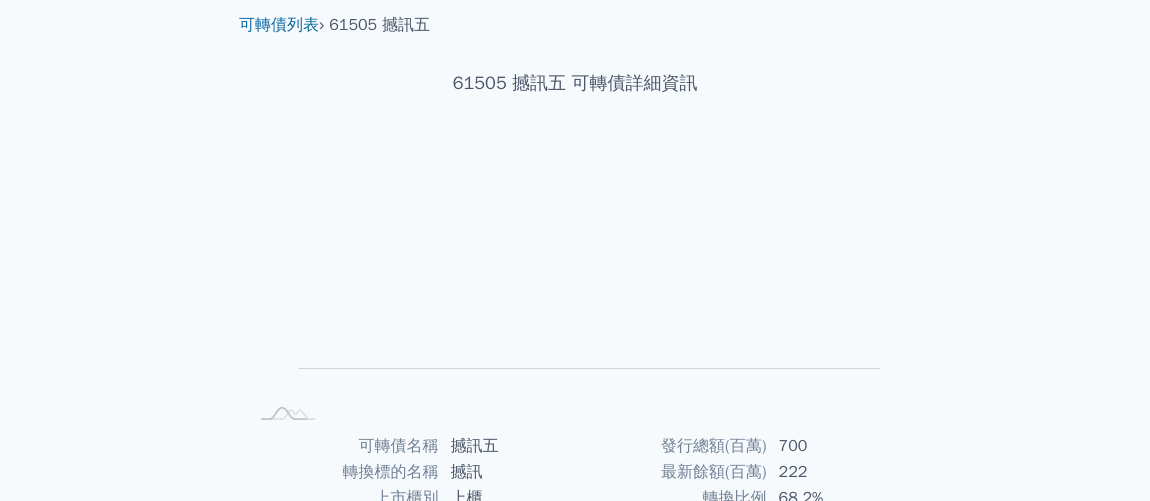 scroll, scrollTop: 0, scrollLeft: 0, axis: both 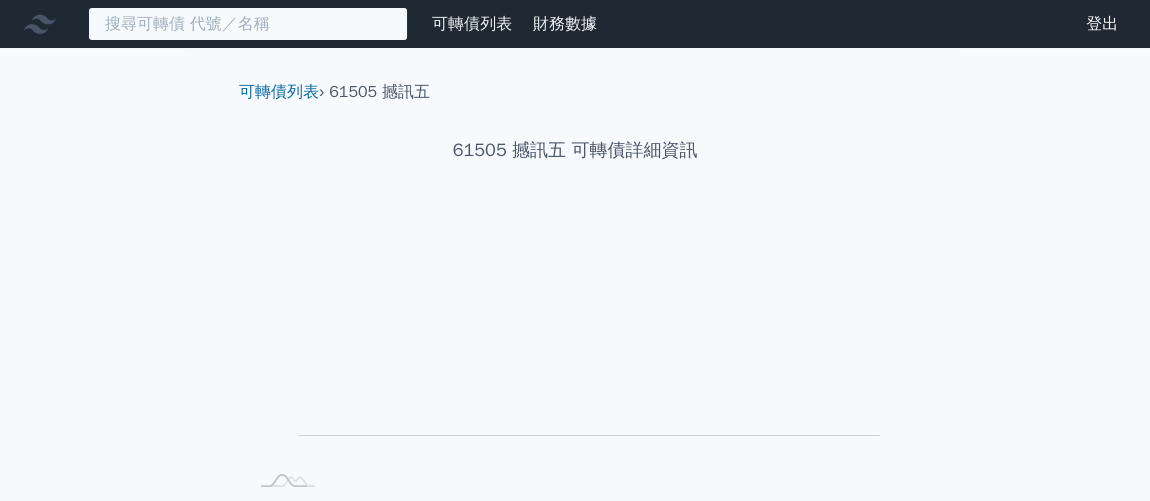 click at bounding box center [248, 24] 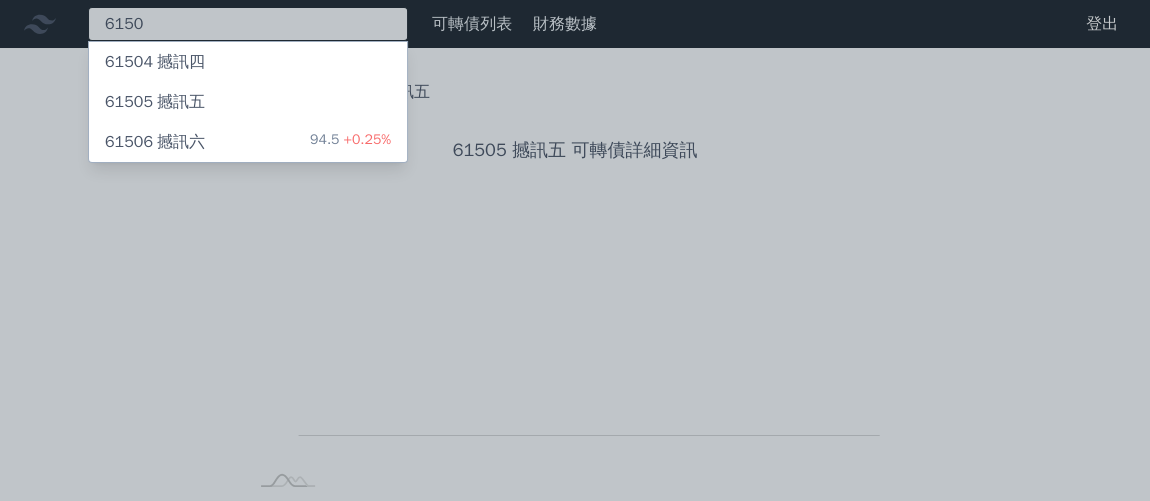 type on "6150" 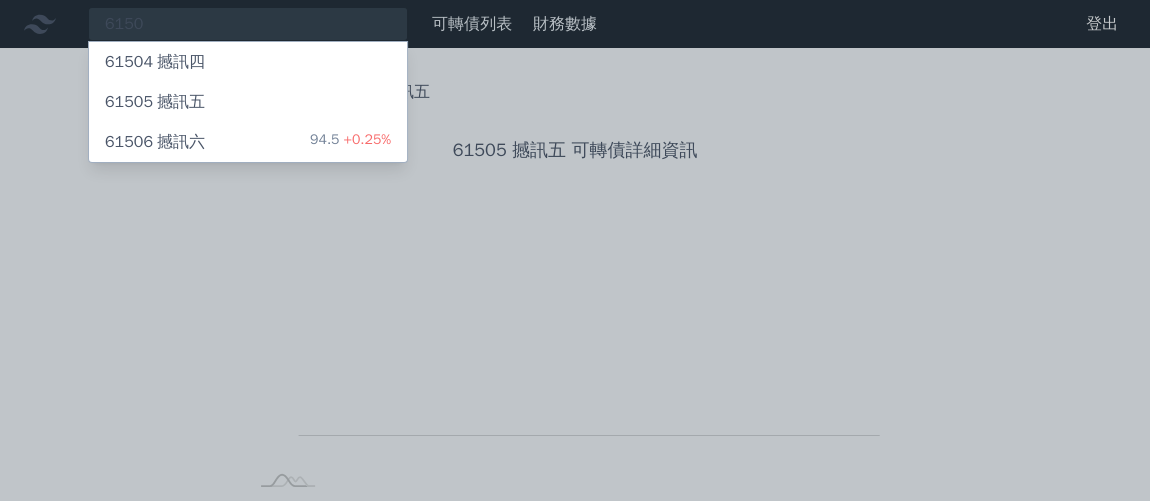 click on "61504 撼訊四" at bounding box center (155, 62) 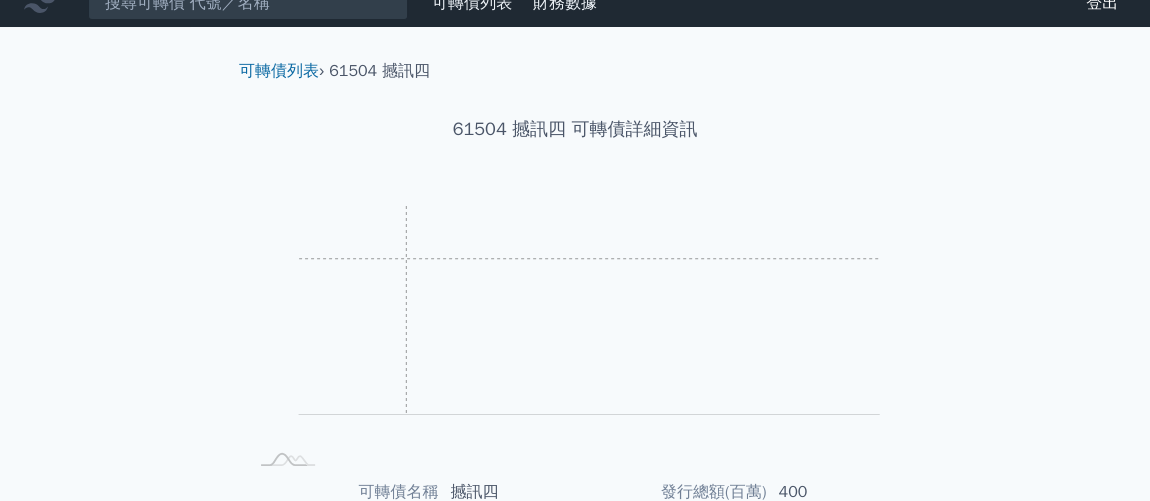 scroll, scrollTop: 0, scrollLeft: 0, axis: both 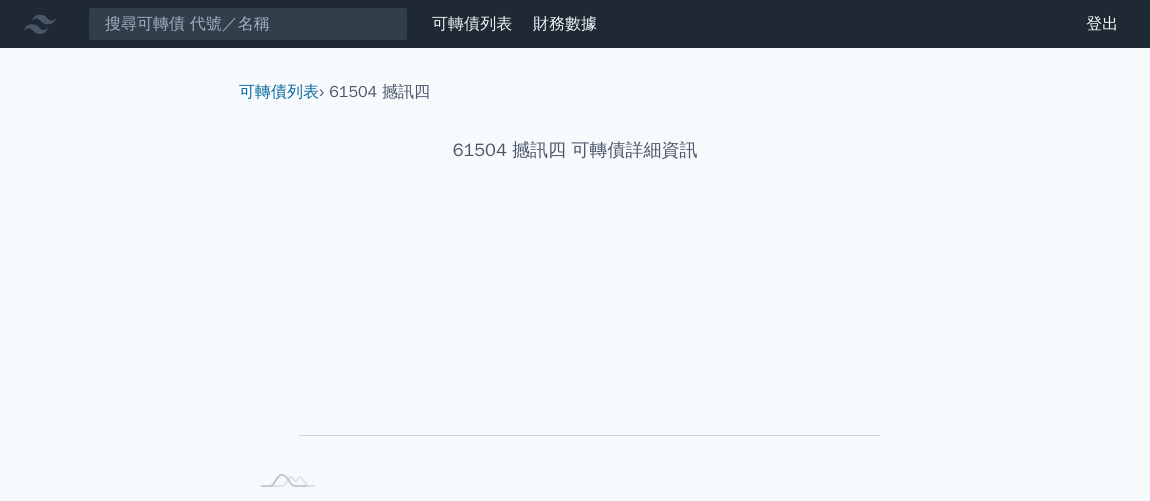click on "可轉債列表" at bounding box center [472, 24] 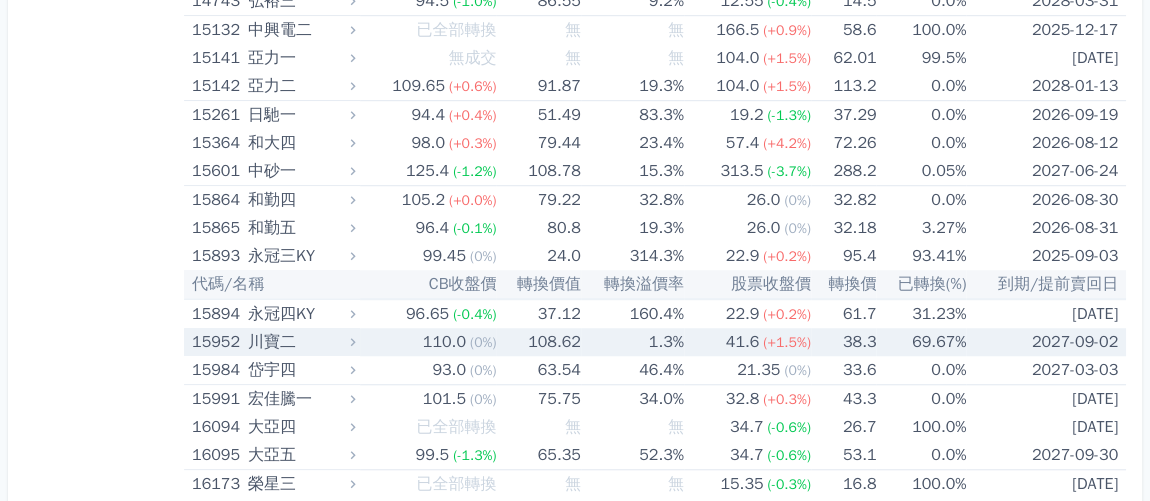 scroll, scrollTop: 727, scrollLeft: 0, axis: vertical 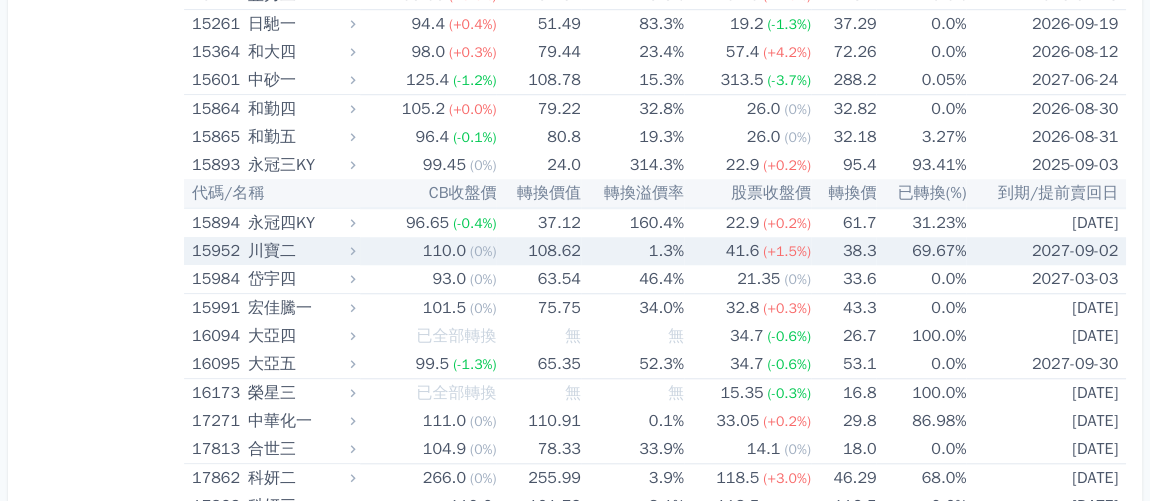 click on "1.3%" at bounding box center (632, 251) 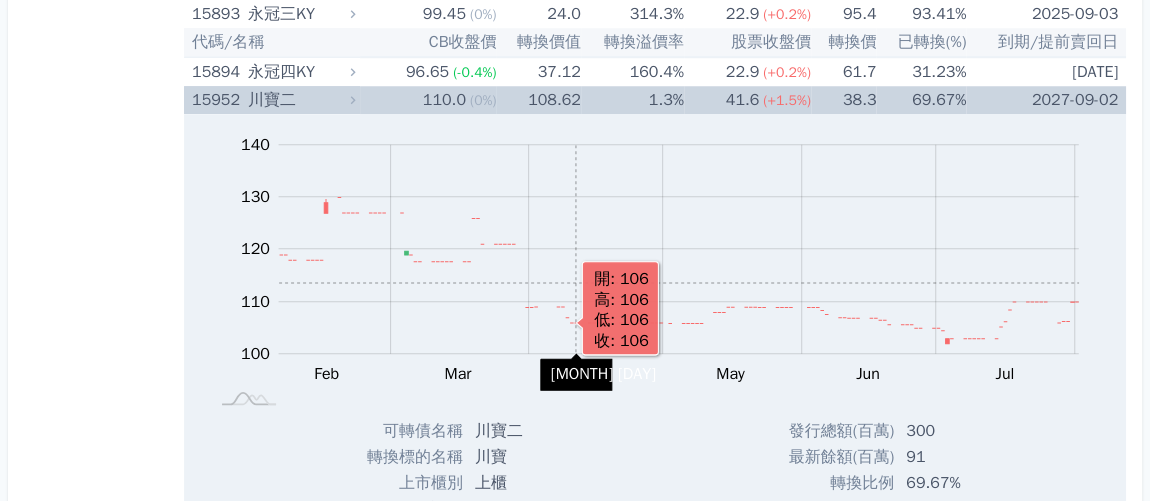 scroll, scrollTop: 727, scrollLeft: 0, axis: vertical 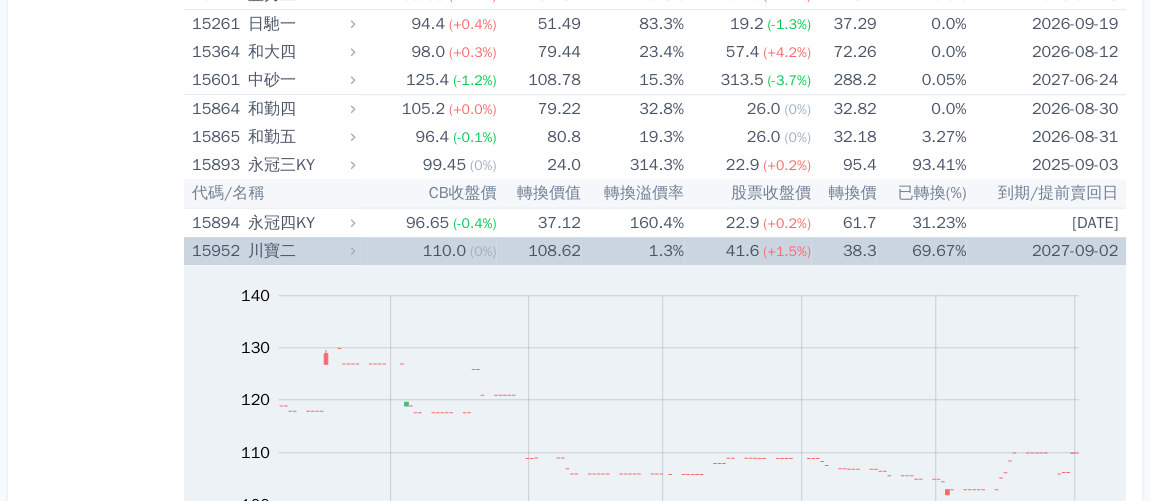 click on "1.3%" at bounding box center [632, 251] 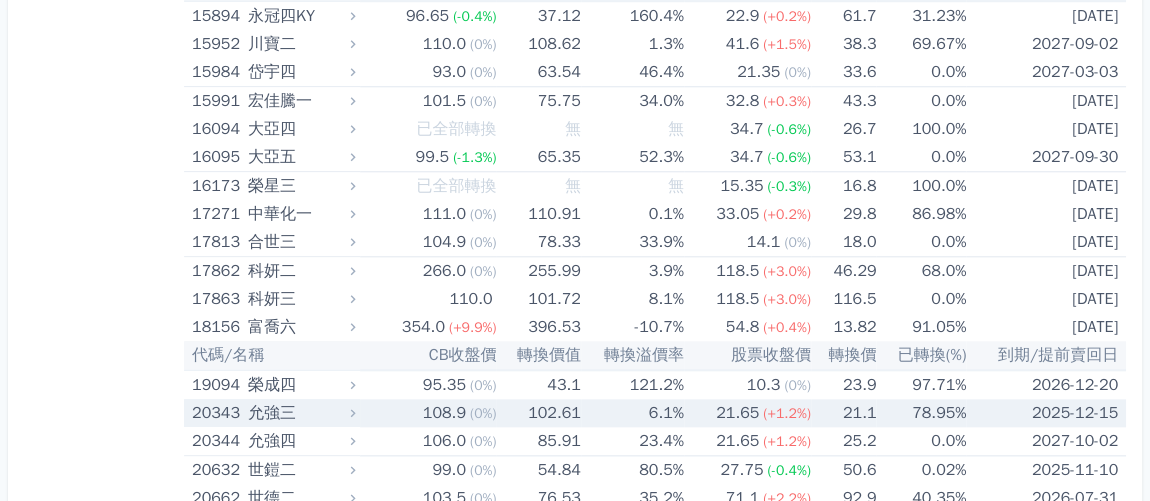 scroll, scrollTop: 909, scrollLeft: 0, axis: vertical 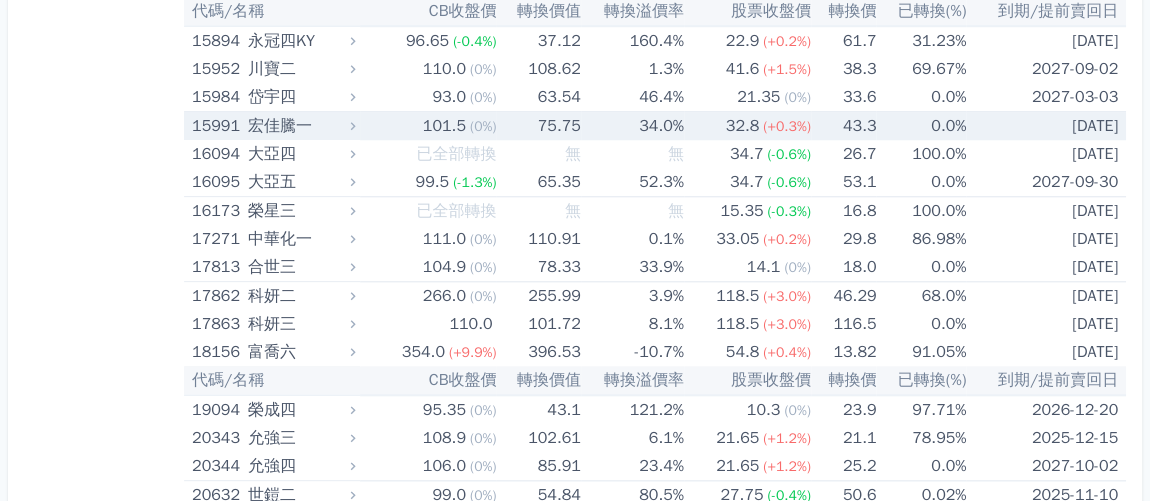 click on "(0%)" at bounding box center (483, 126) 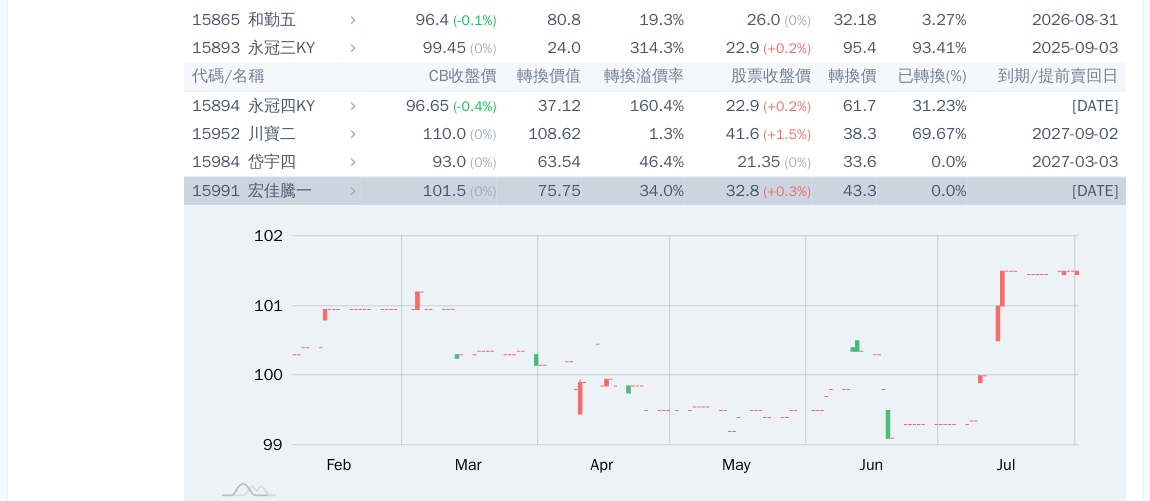 scroll, scrollTop: 818, scrollLeft: 0, axis: vertical 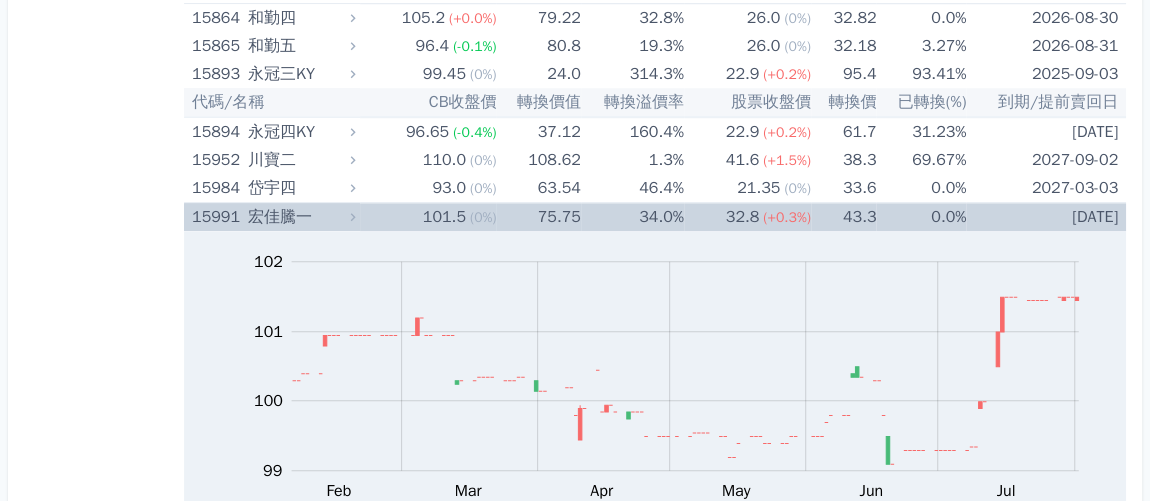 click on "(0%)" at bounding box center [483, 217] 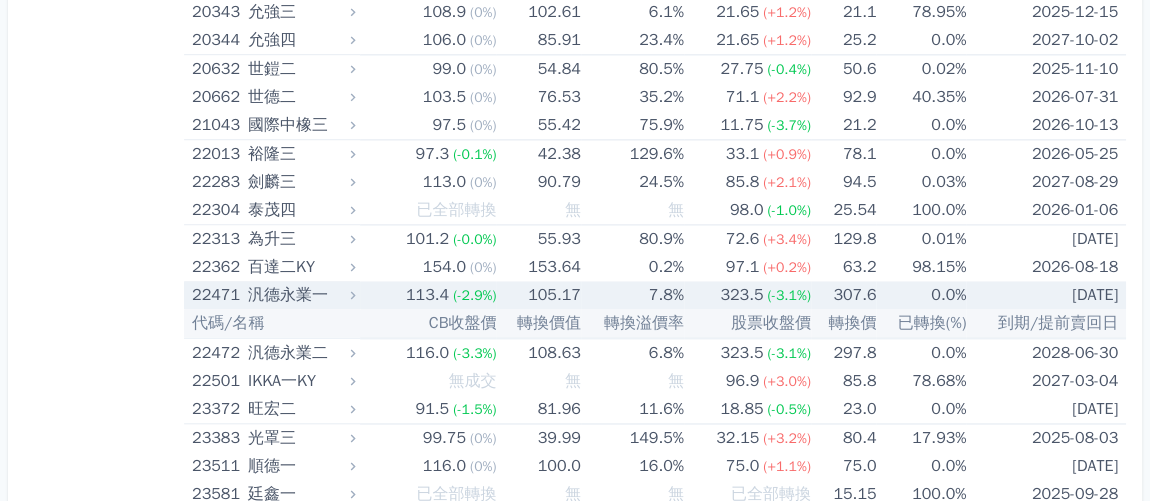 scroll, scrollTop: 1363, scrollLeft: 0, axis: vertical 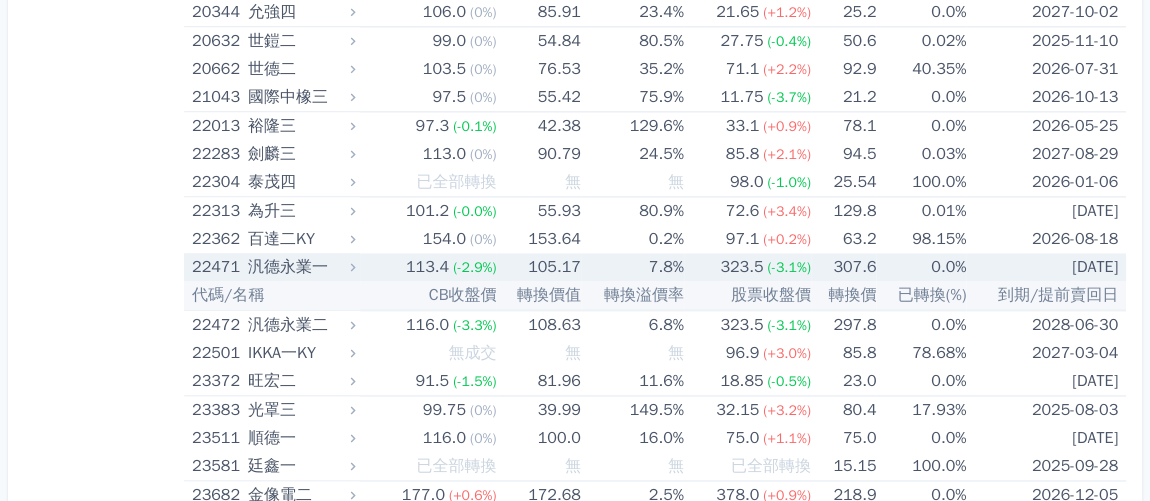 click on "105.17" at bounding box center (538, 267) 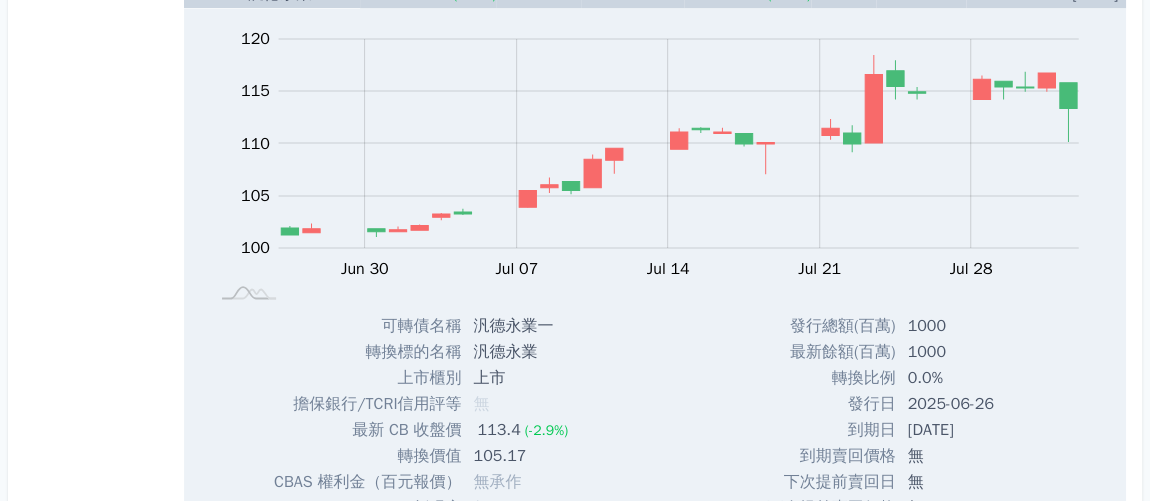 scroll, scrollTop: 1545, scrollLeft: 0, axis: vertical 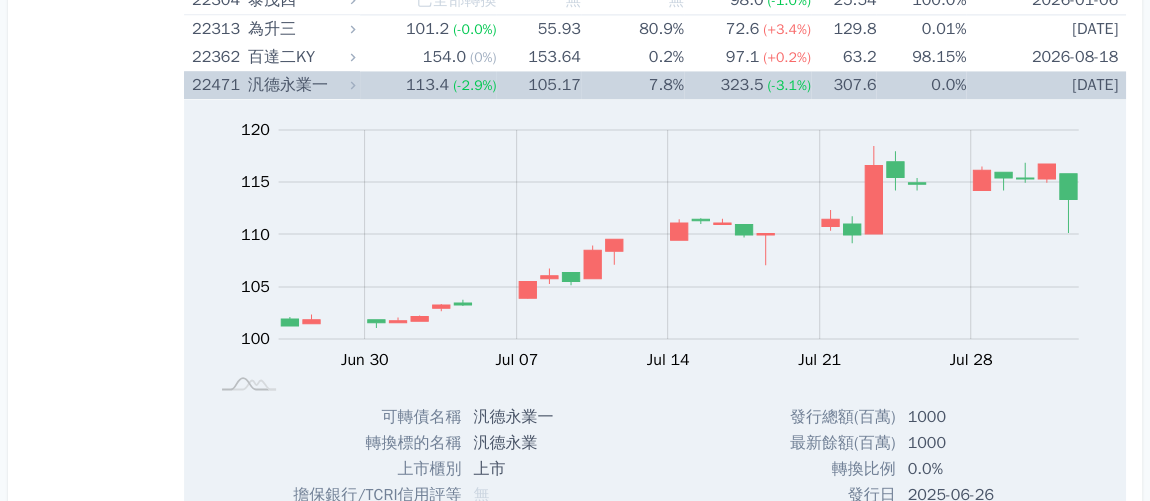 click on "(-2.9%)" at bounding box center [474, 85] 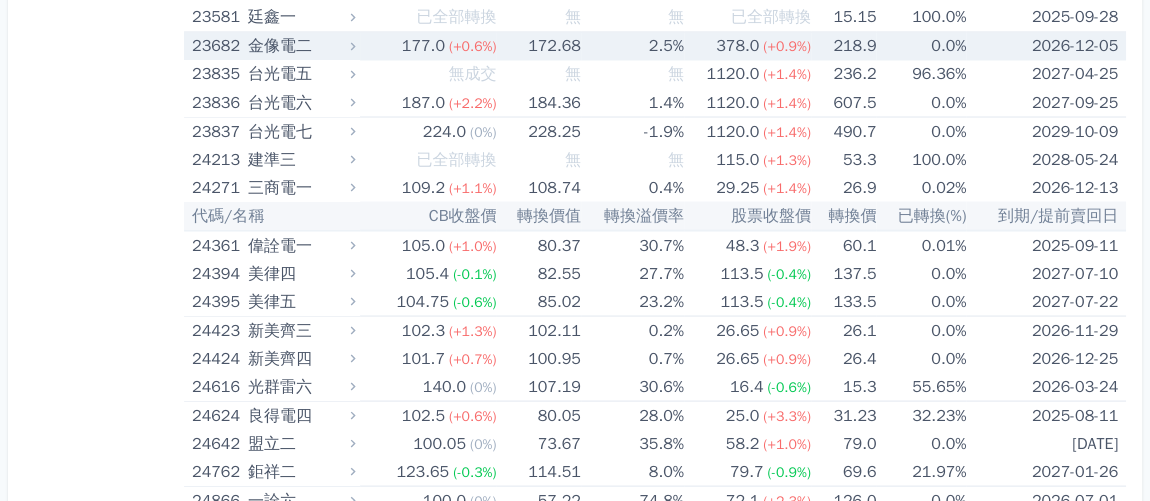 scroll, scrollTop: 1818, scrollLeft: 0, axis: vertical 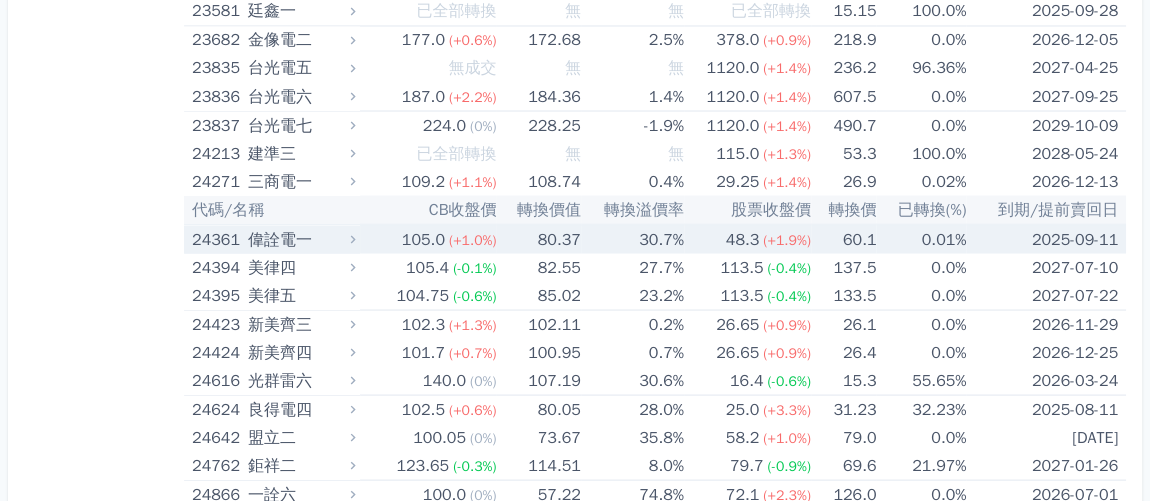 click on "80.37" at bounding box center [538, 238] 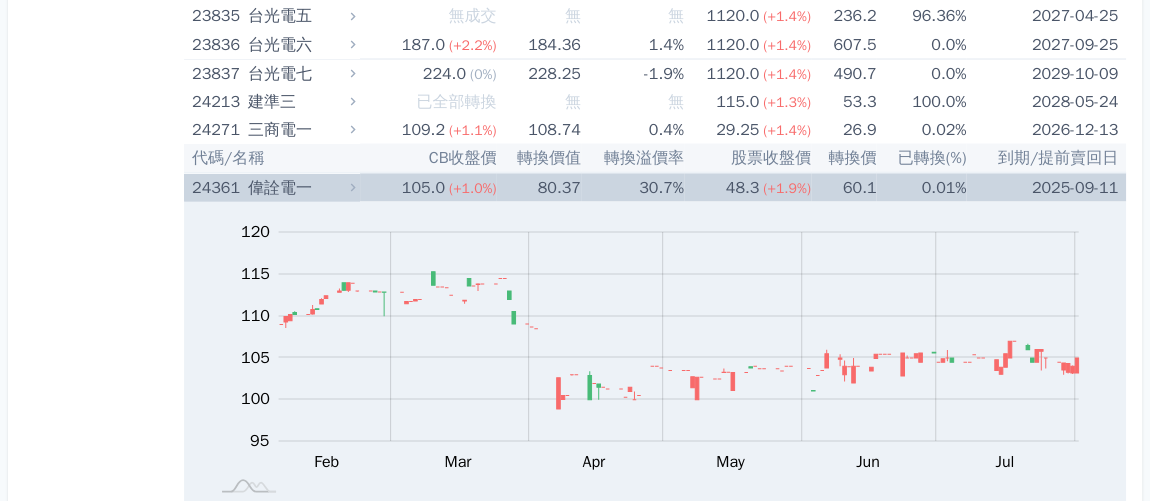 scroll, scrollTop: 1818, scrollLeft: 0, axis: vertical 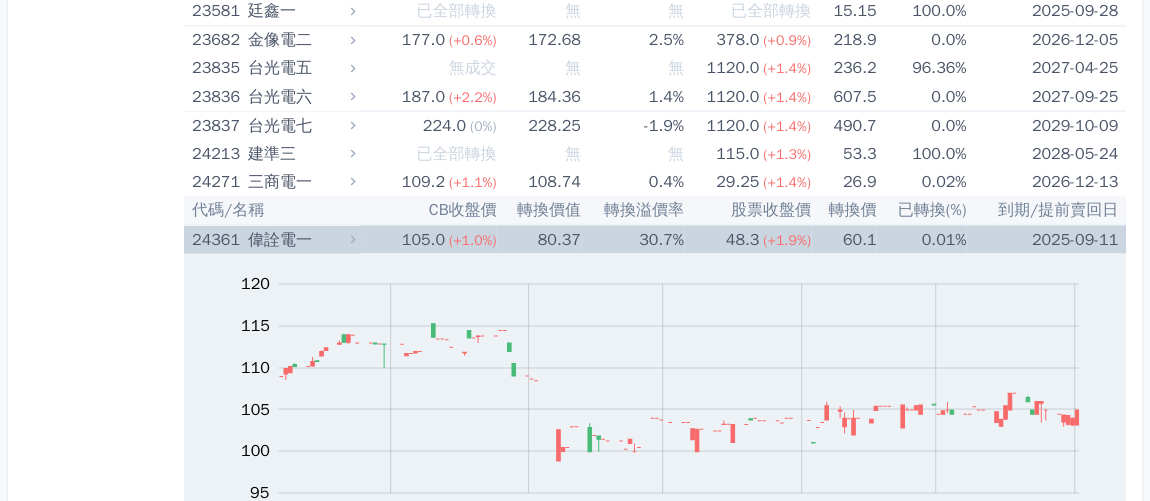 click on "80.37" at bounding box center [538, 238] 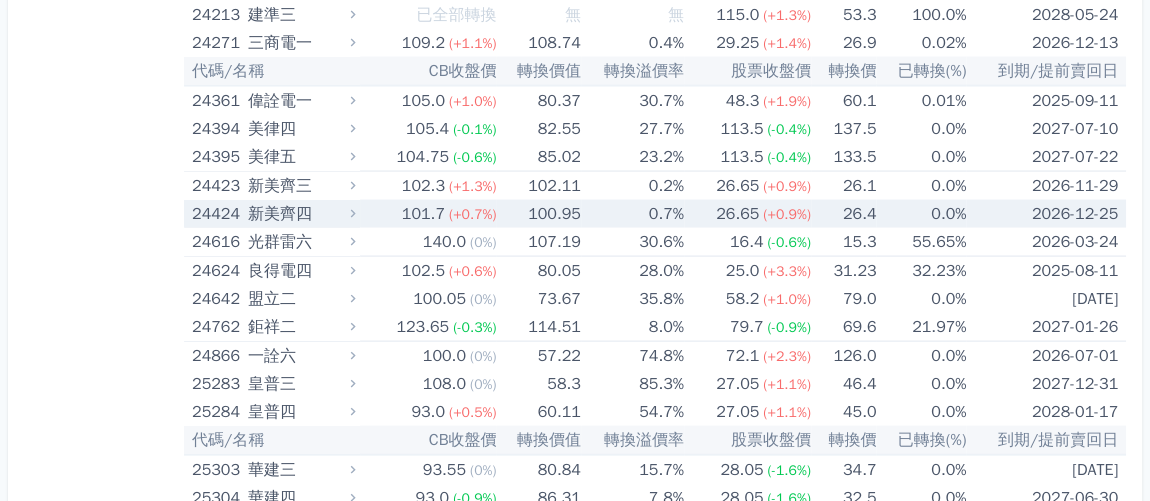 scroll, scrollTop: 1999, scrollLeft: 0, axis: vertical 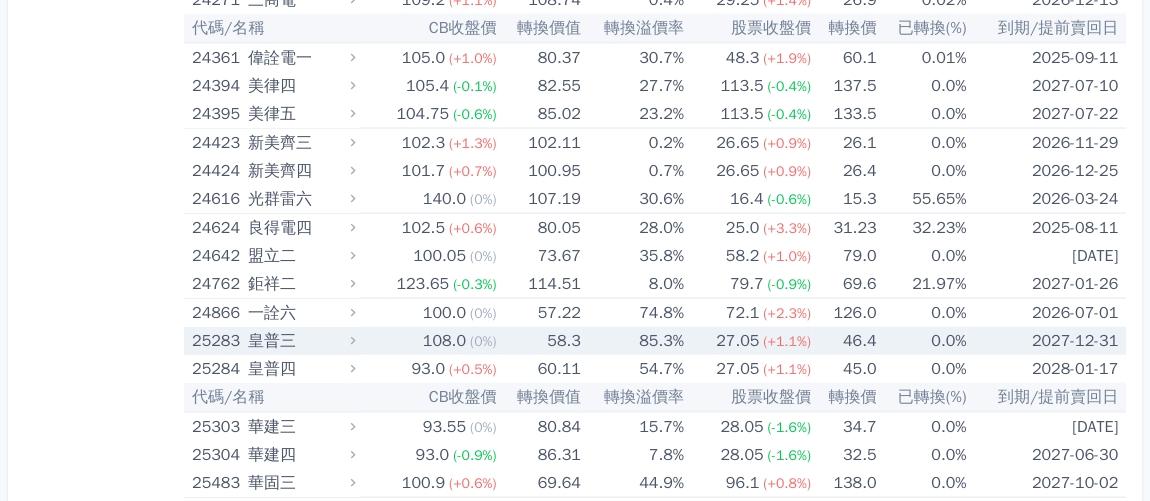 click on "(0%)" at bounding box center (483, 341) 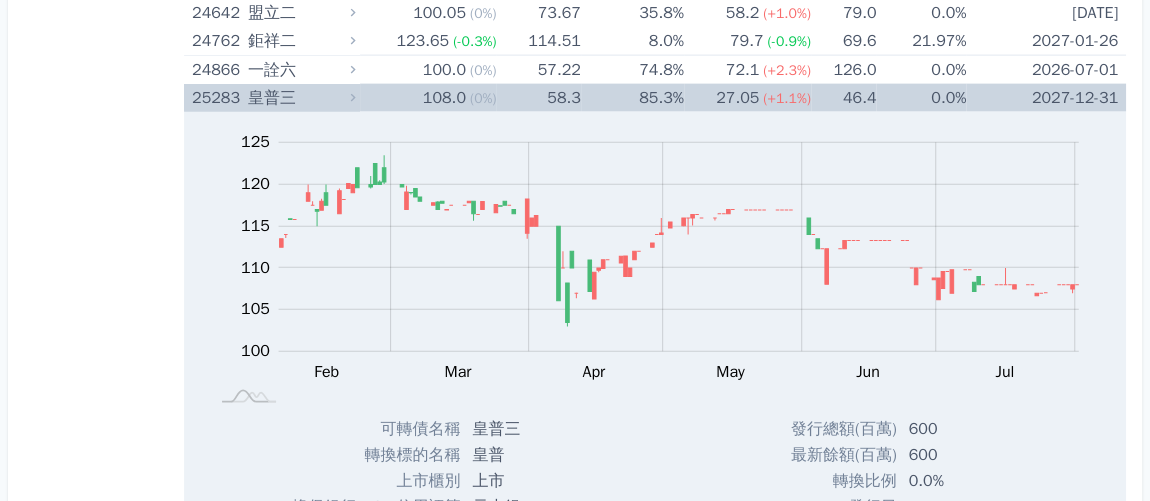 scroll, scrollTop: 2090, scrollLeft: 0, axis: vertical 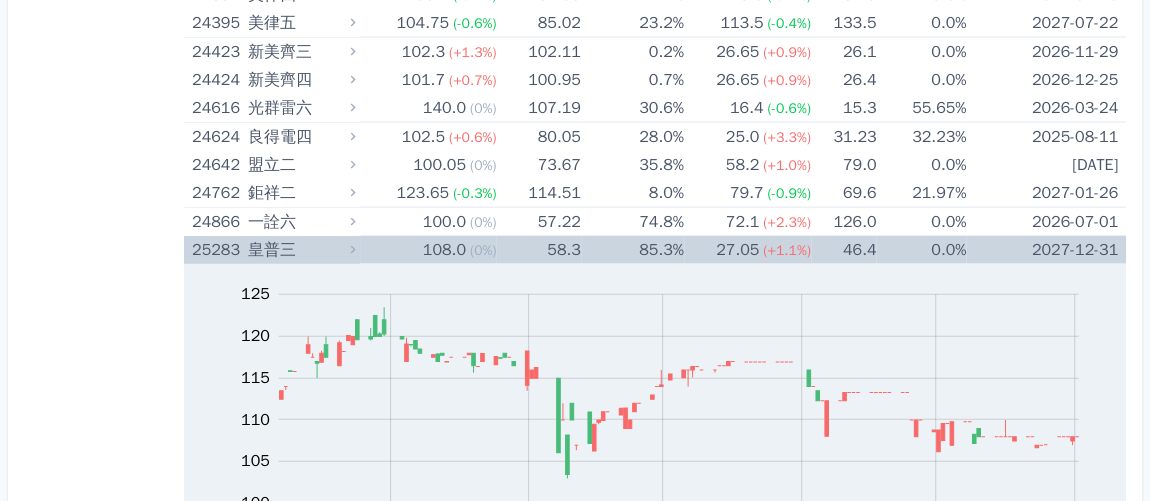 click on "(0%)" at bounding box center (483, 250) 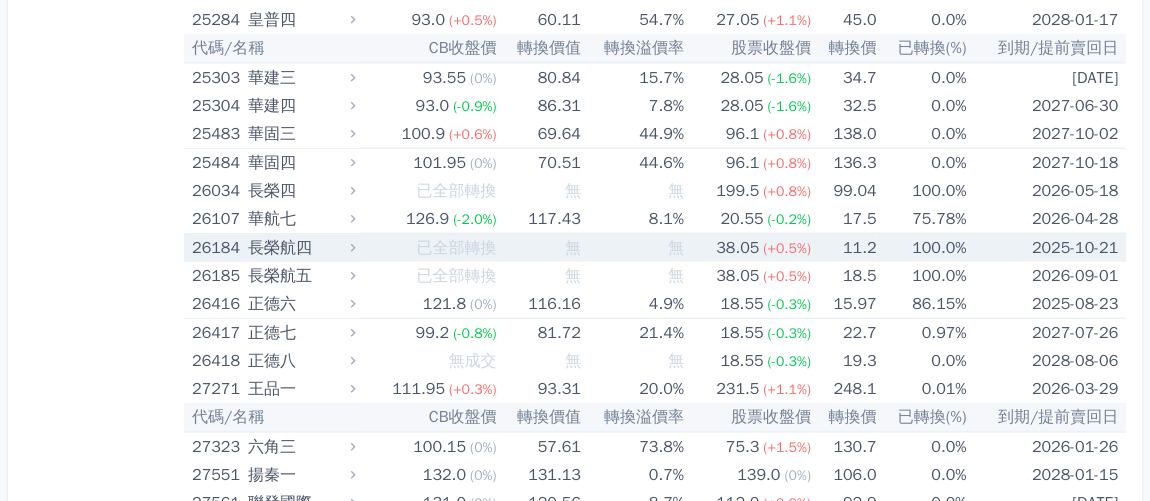 scroll, scrollTop: 2363, scrollLeft: 0, axis: vertical 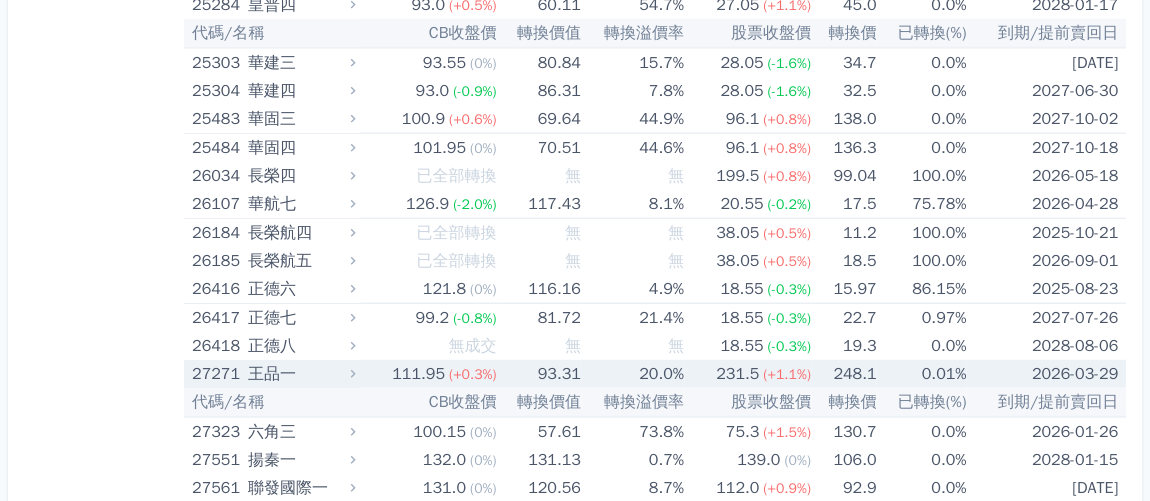 click on "(+0.3%)" at bounding box center (473, 374) 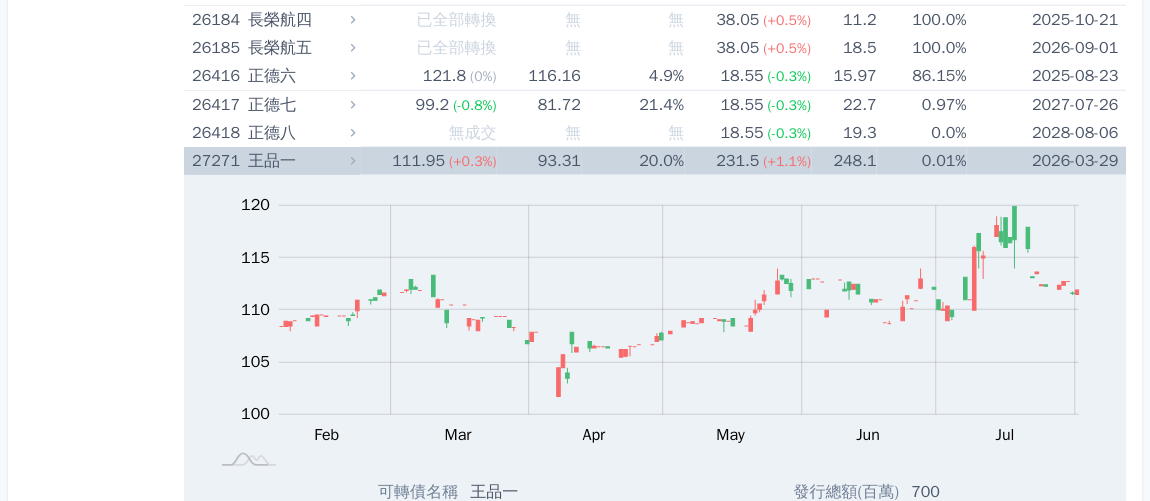 scroll, scrollTop: 2545, scrollLeft: 0, axis: vertical 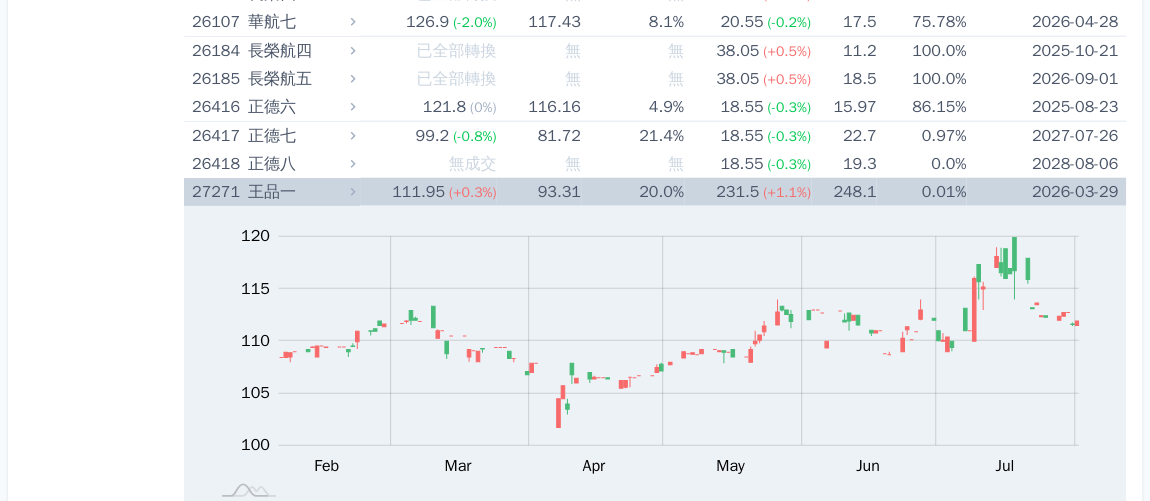 click on "(+0.3%)" at bounding box center (473, 192) 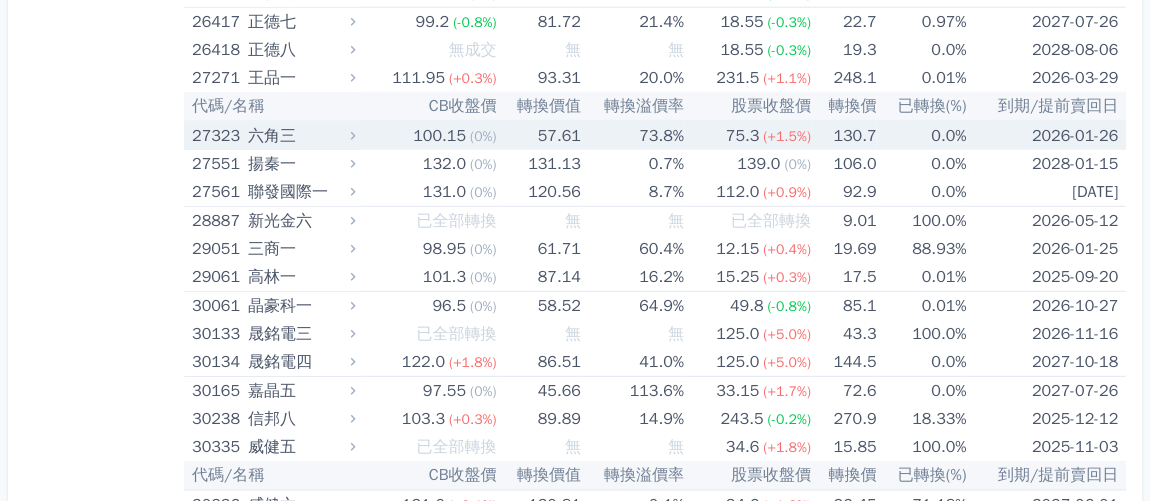 scroll, scrollTop: 2727, scrollLeft: 0, axis: vertical 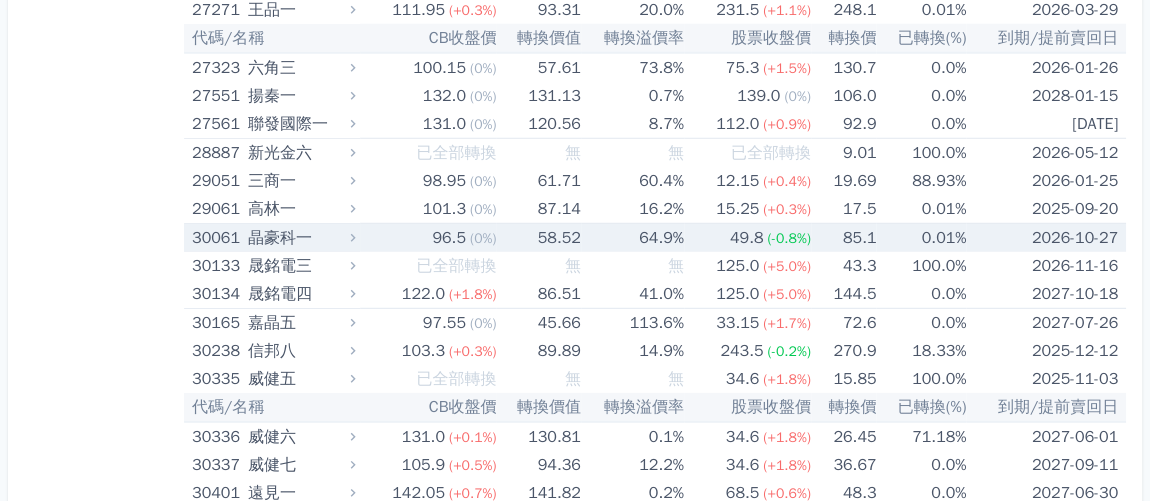 click on "96.5" at bounding box center (449, 238) 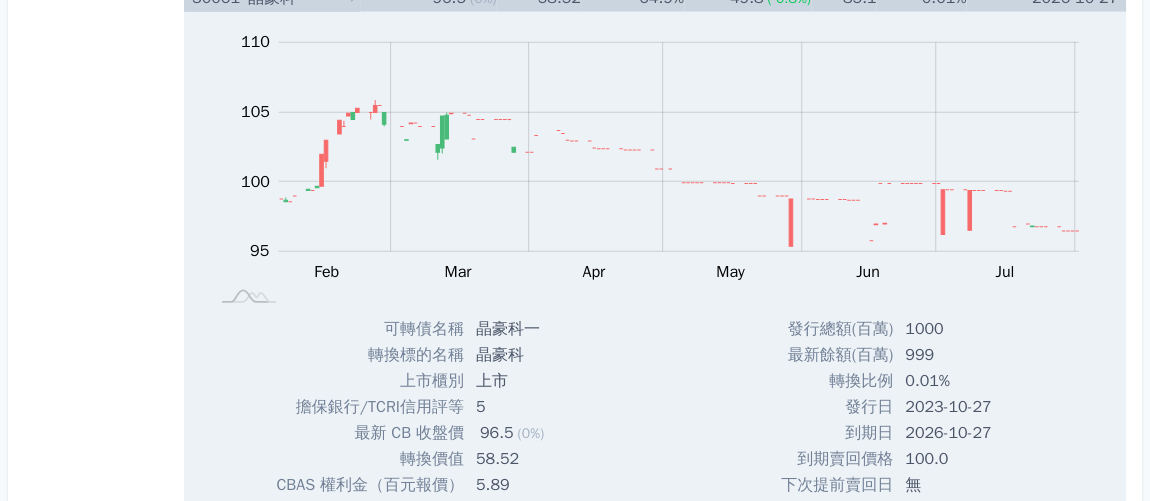 scroll, scrollTop: 2909, scrollLeft: 0, axis: vertical 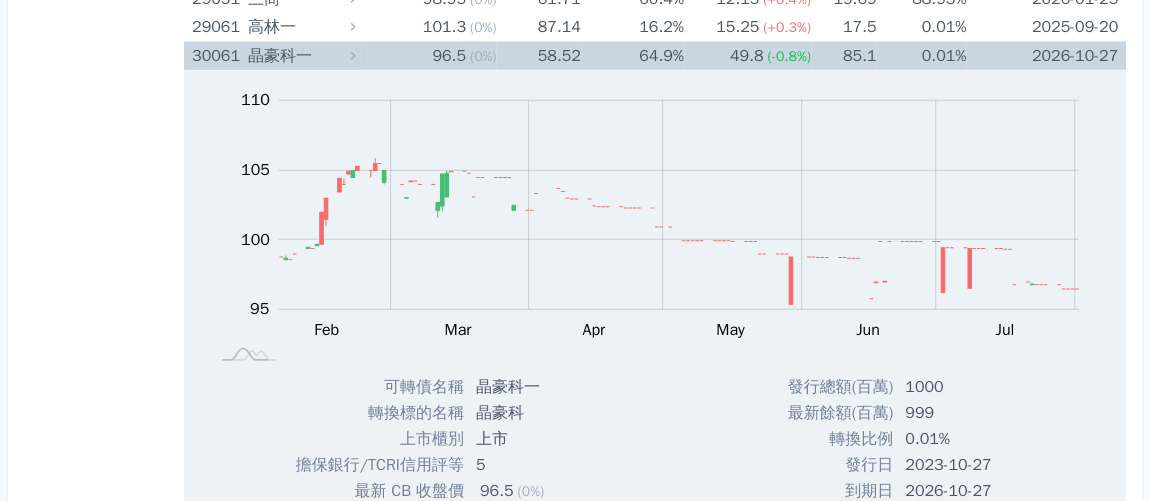 click on "(0%)" at bounding box center (483, 56) 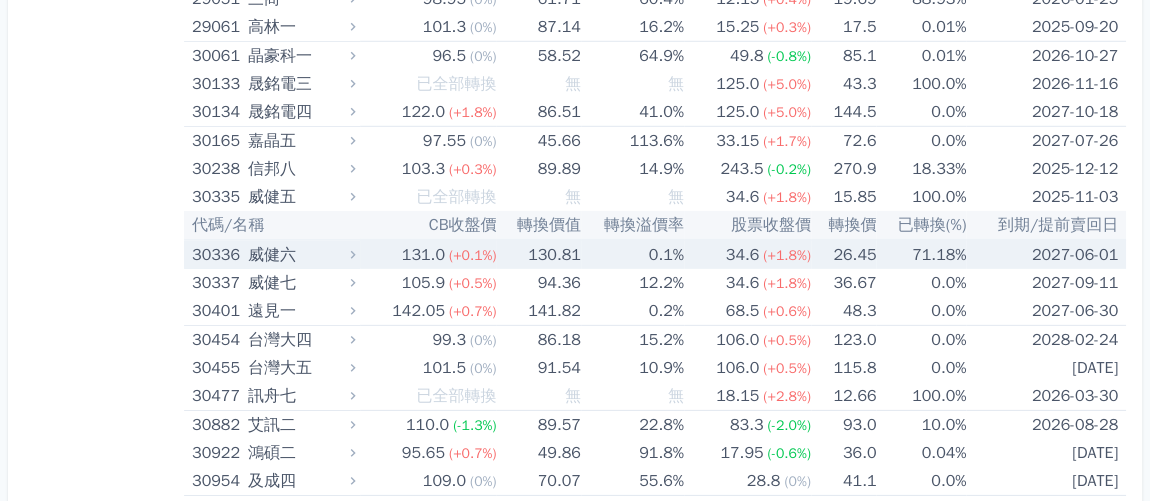 scroll, scrollTop: 2999, scrollLeft: 0, axis: vertical 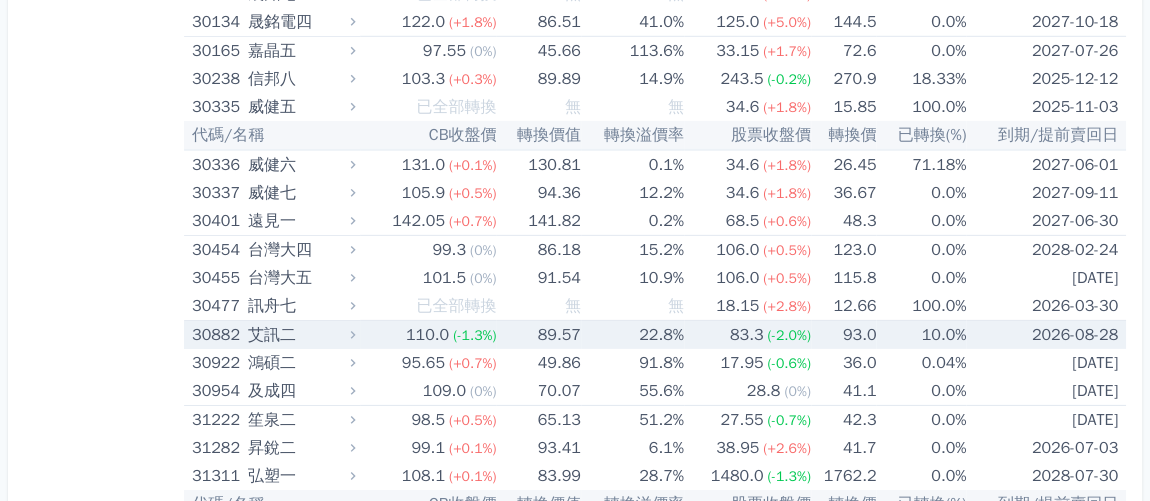 click on "89.57" at bounding box center (538, 335) 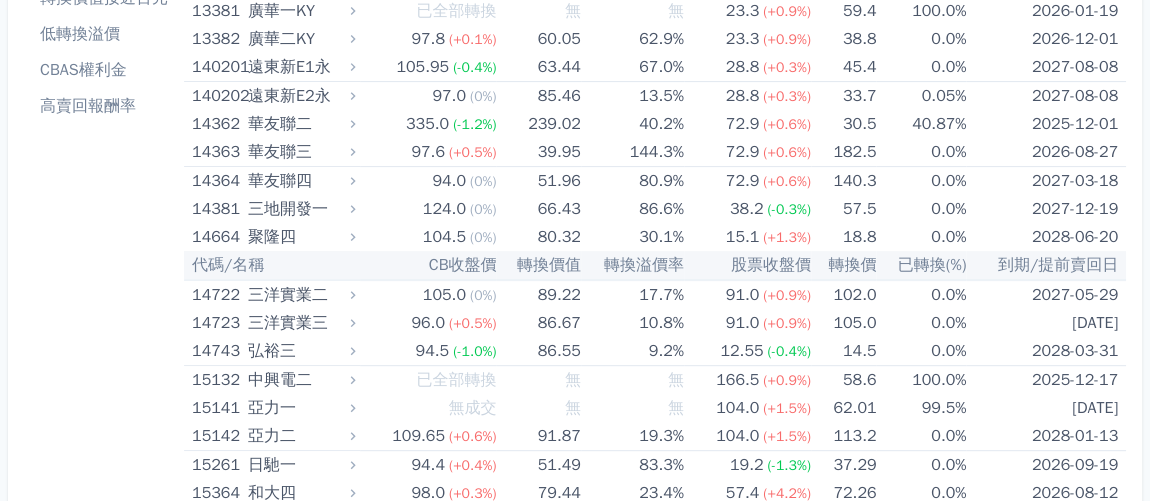 scroll, scrollTop: 0, scrollLeft: 0, axis: both 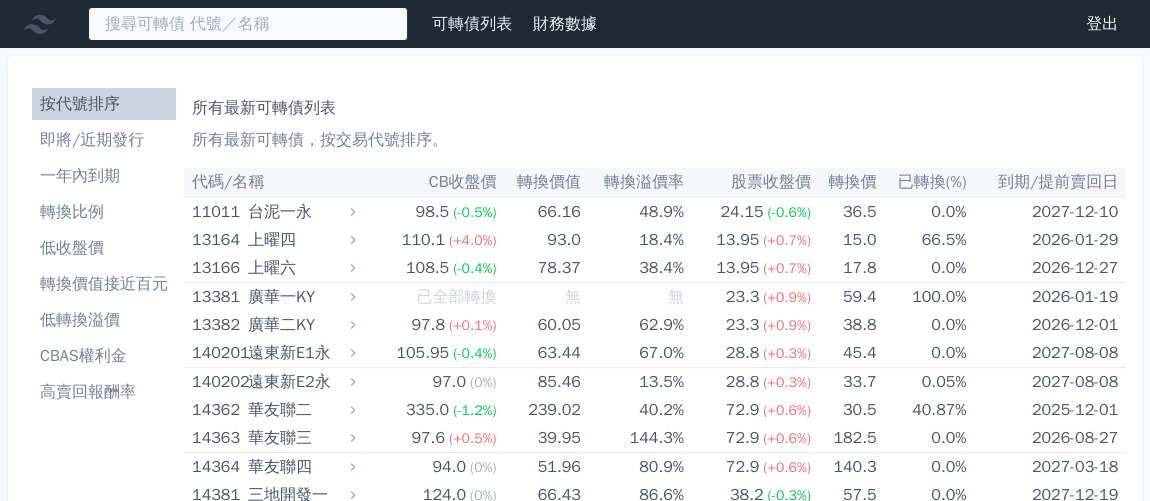 click at bounding box center (248, 24) 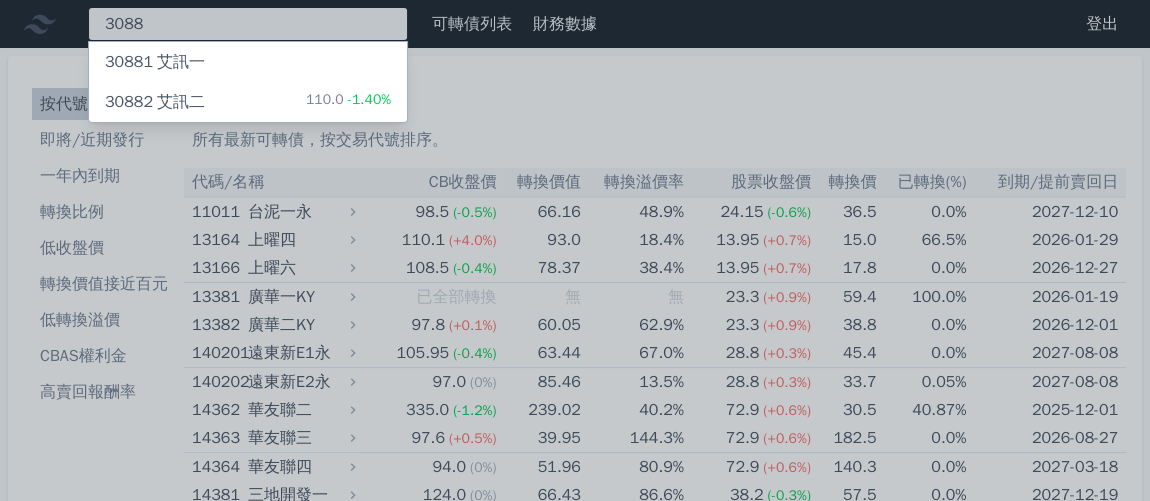 type on "3088" 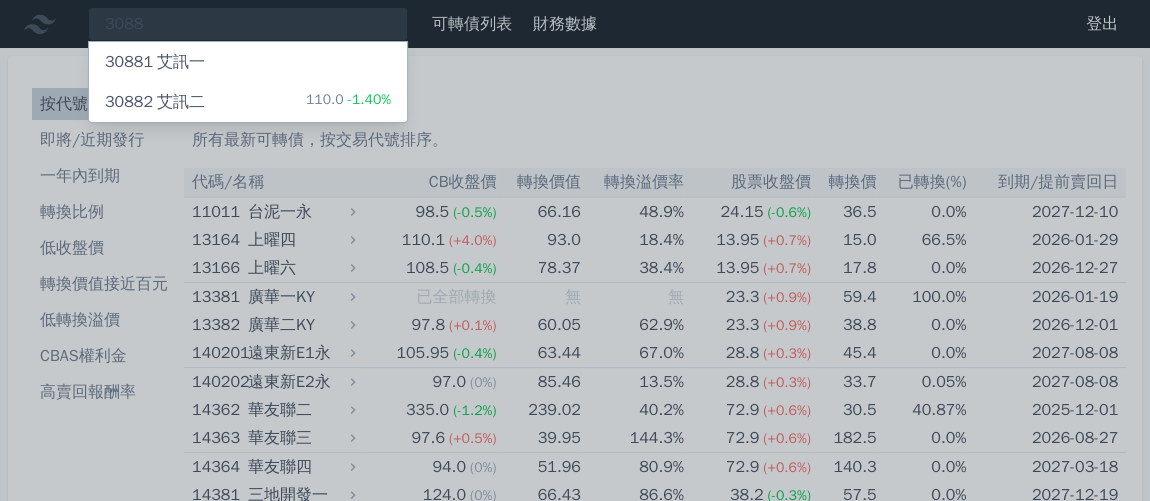 click on "30881 艾訊一" at bounding box center [248, 62] 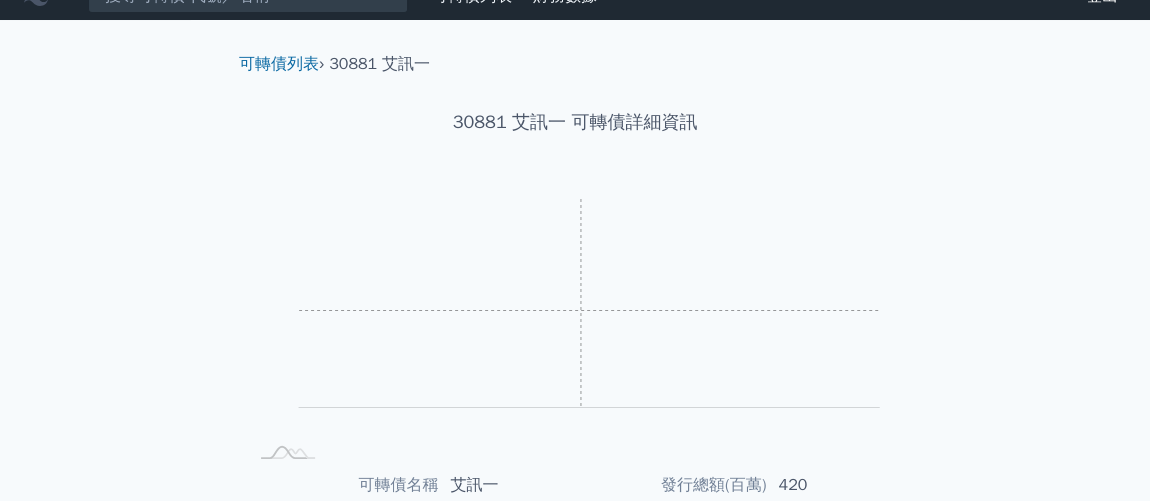 scroll, scrollTop: 0, scrollLeft: 0, axis: both 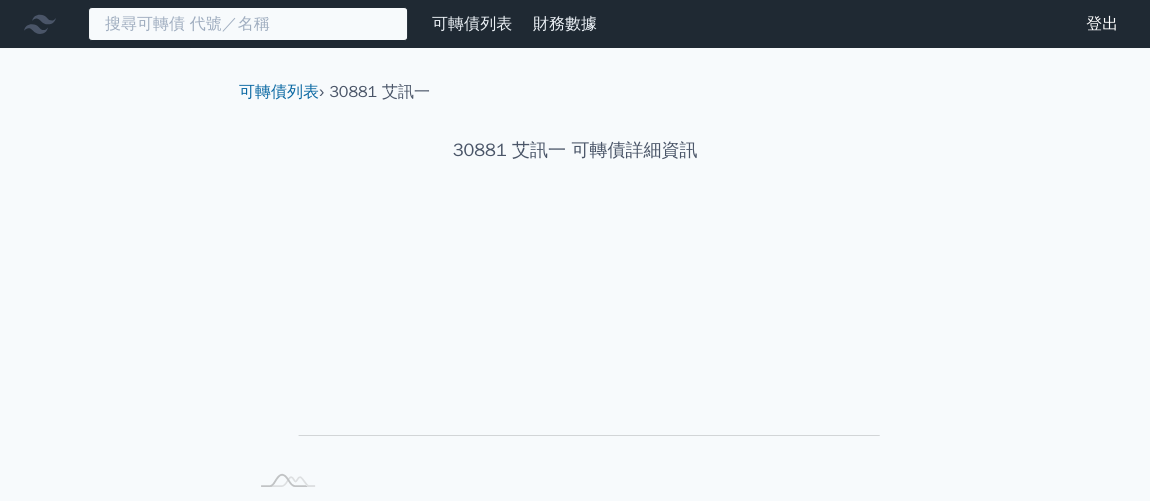 click at bounding box center [248, 24] 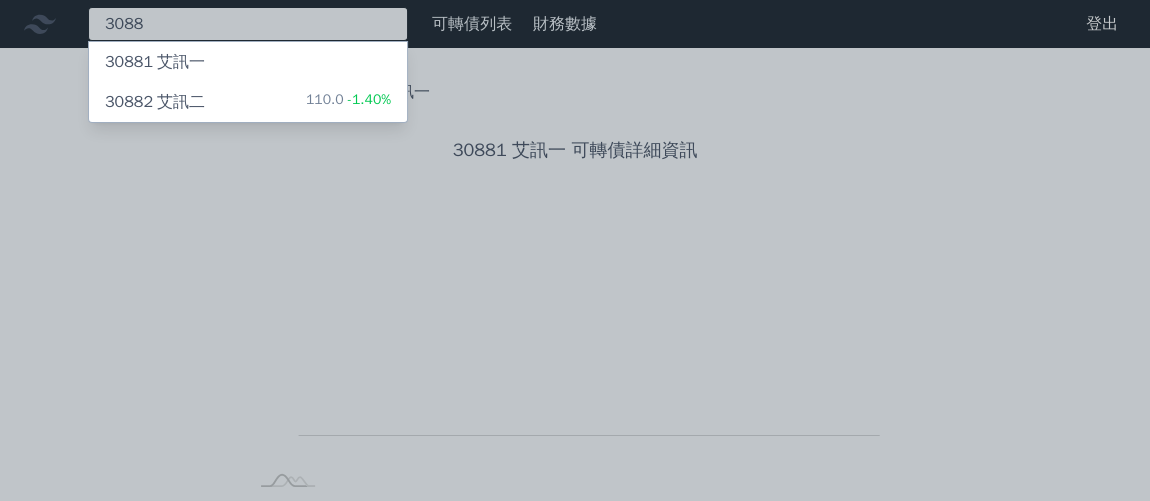 type on "3088" 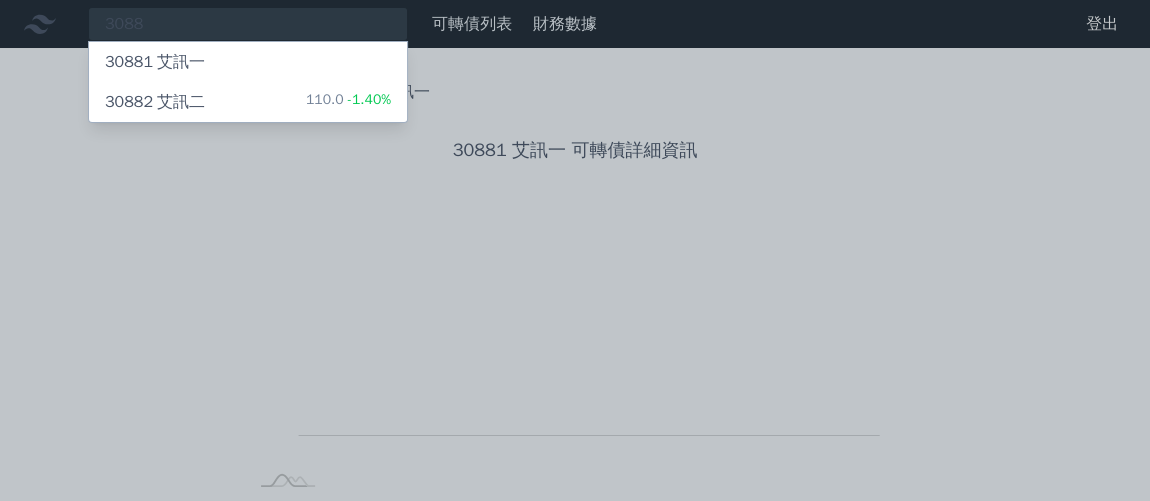 click on "30882 艾訊二
110.0 -1.40%" at bounding box center [248, 102] 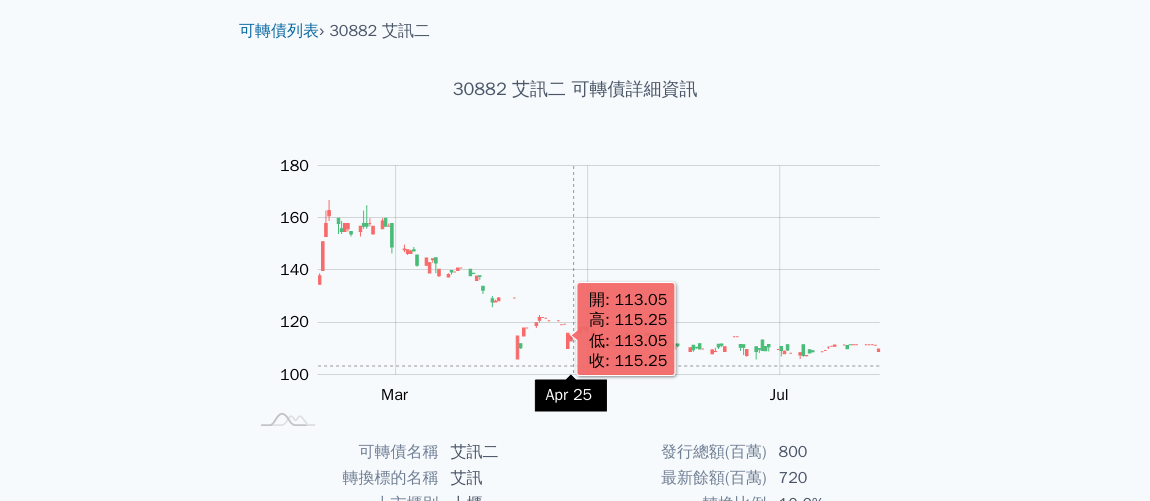 scroll, scrollTop: 0, scrollLeft: 0, axis: both 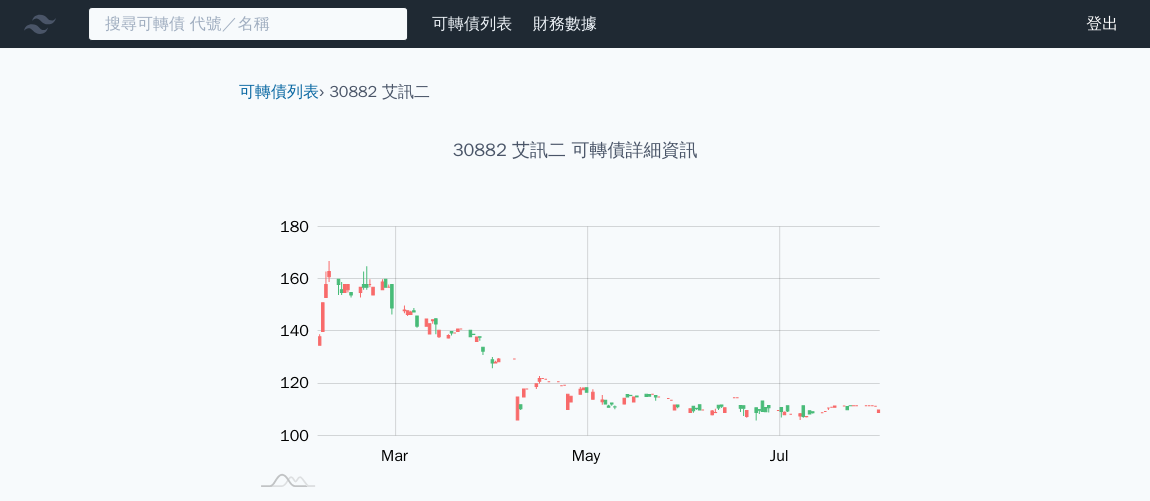 click at bounding box center [248, 24] 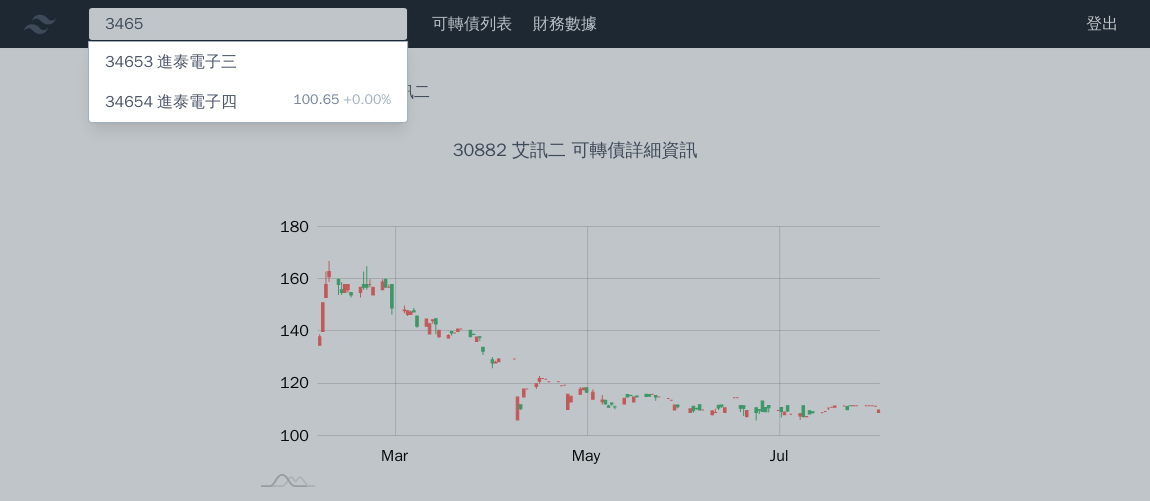 type on "3465" 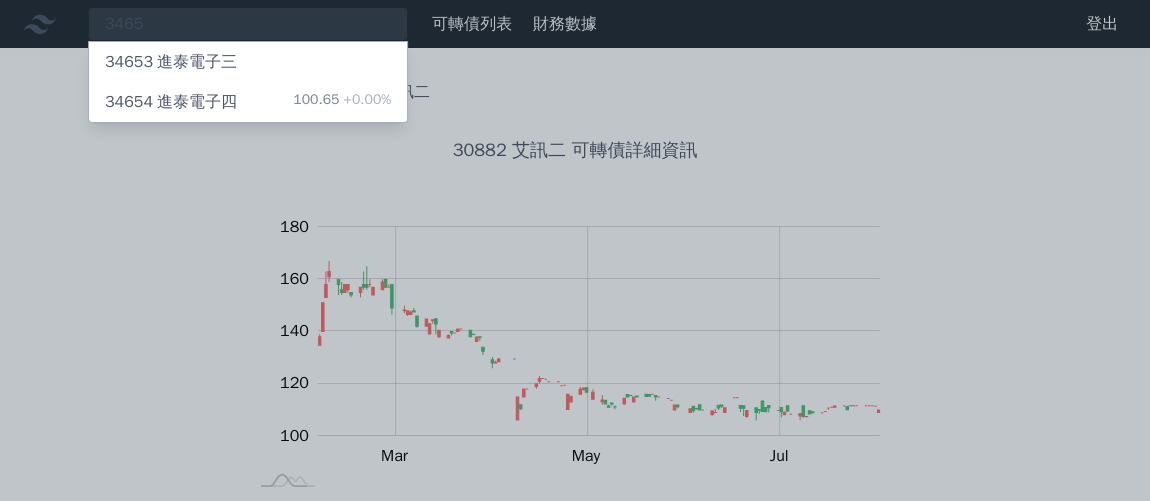 click on "34653 進泰電子三" at bounding box center (248, 62) 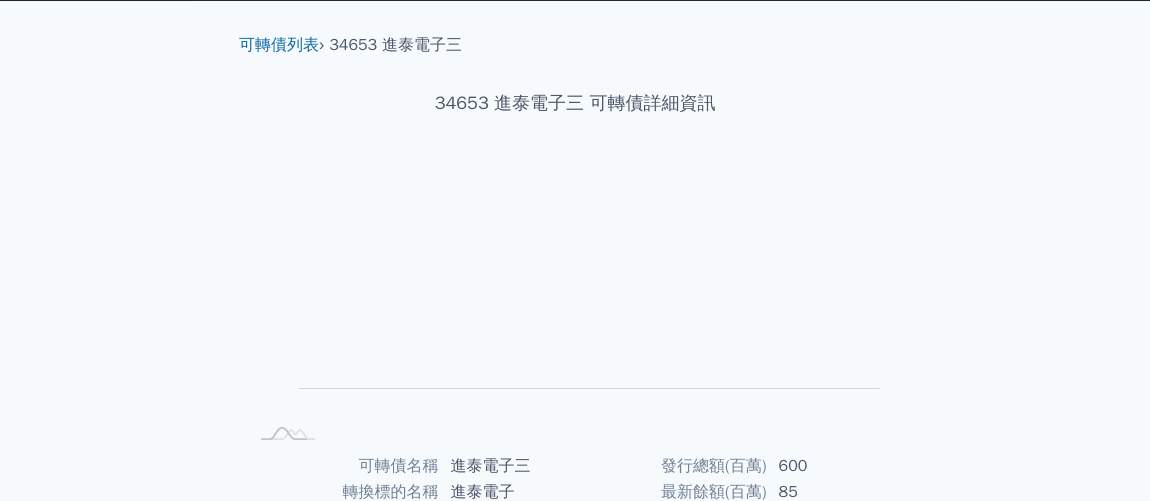 scroll, scrollTop: 0, scrollLeft: 0, axis: both 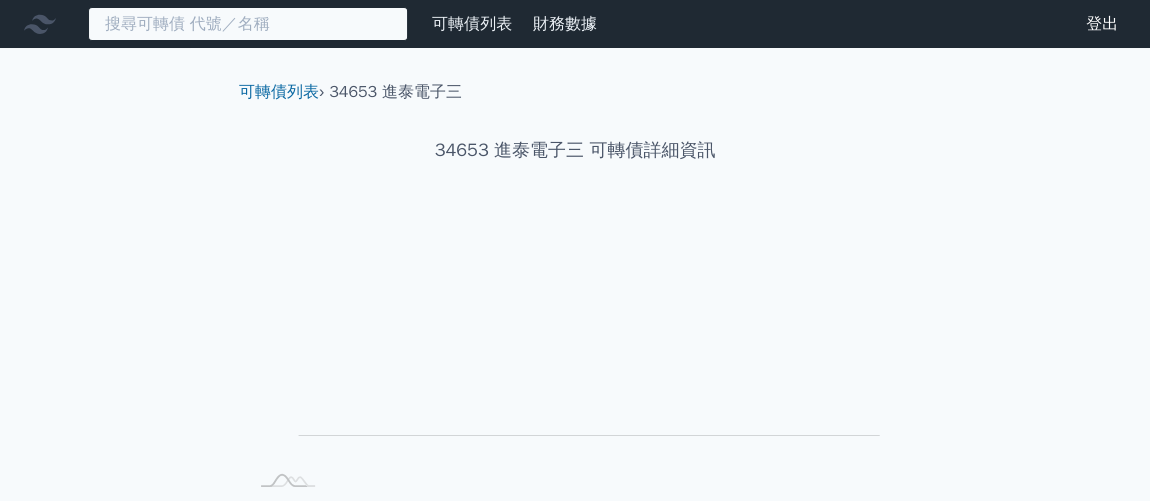 click at bounding box center (248, 24) 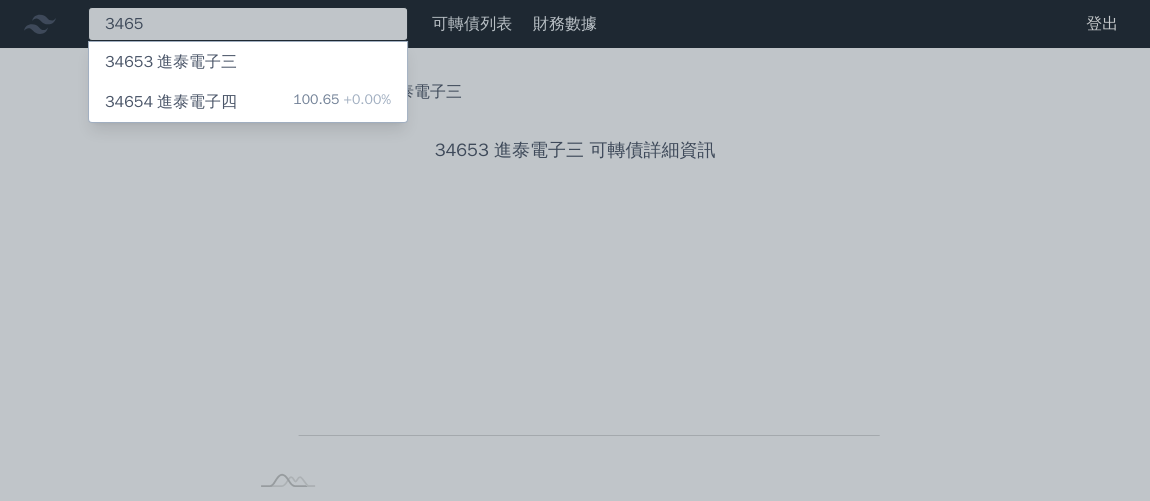 type on "3465" 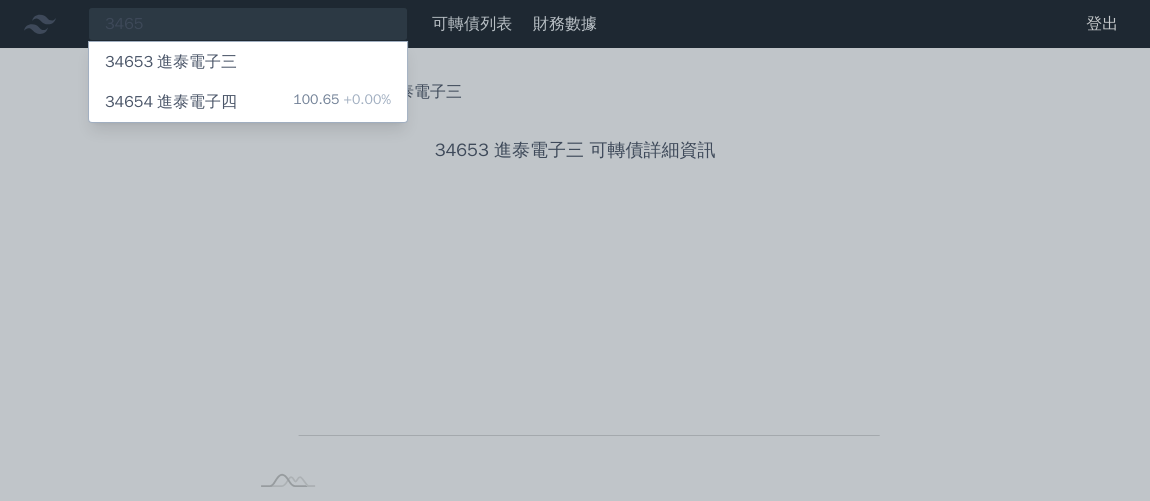 click on "100.65 +0.00%" at bounding box center (342, 102) 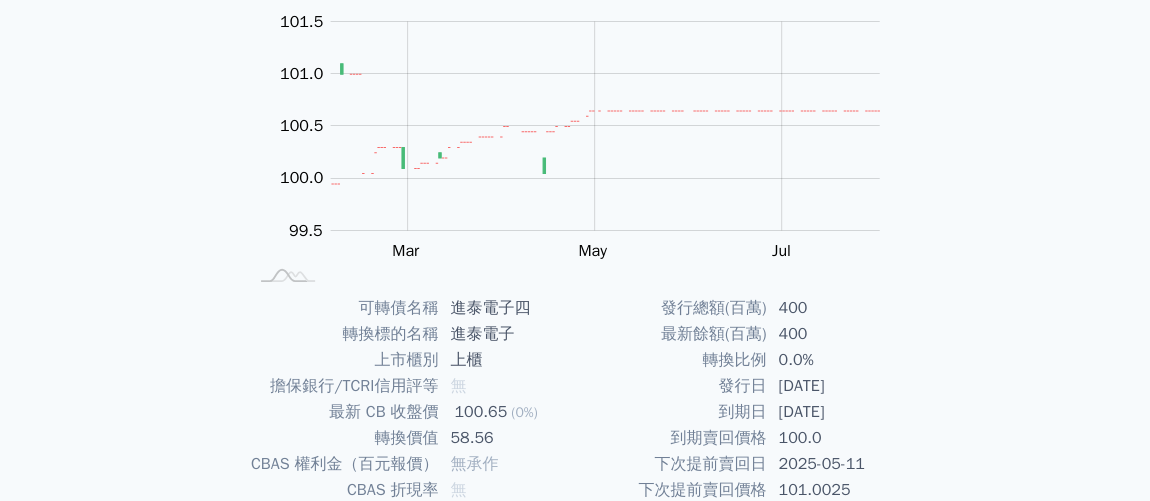 scroll, scrollTop: 152, scrollLeft: 0, axis: vertical 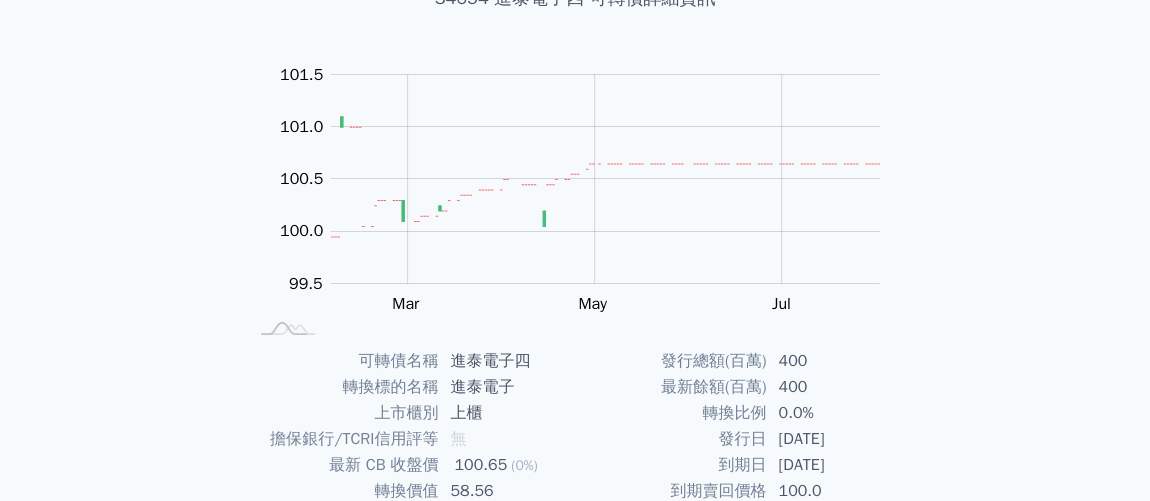 click on "[DATE]" at bounding box center (575, 311) 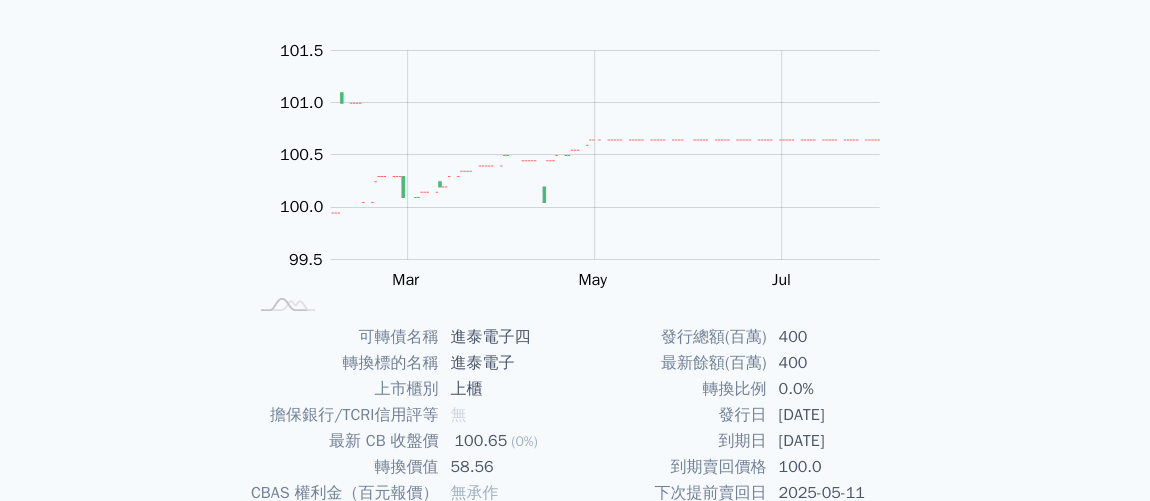 scroll, scrollTop: 0, scrollLeft: 0, axis: both 